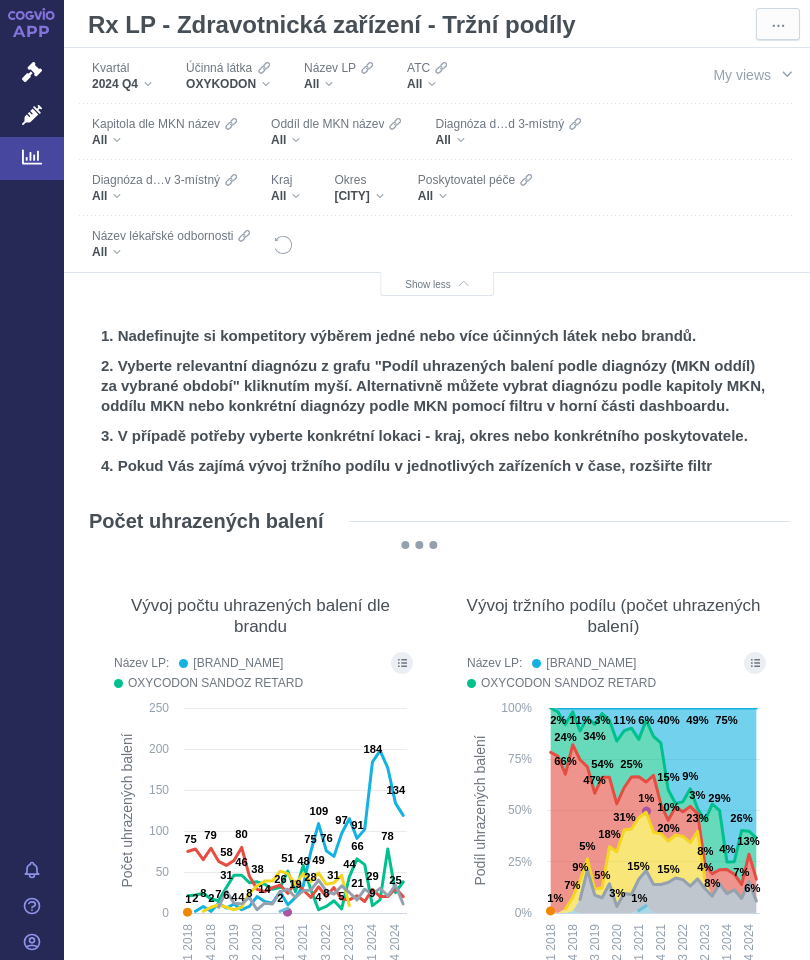 scroll, scrollTop: 0, scrollLeft: 0, axis: both 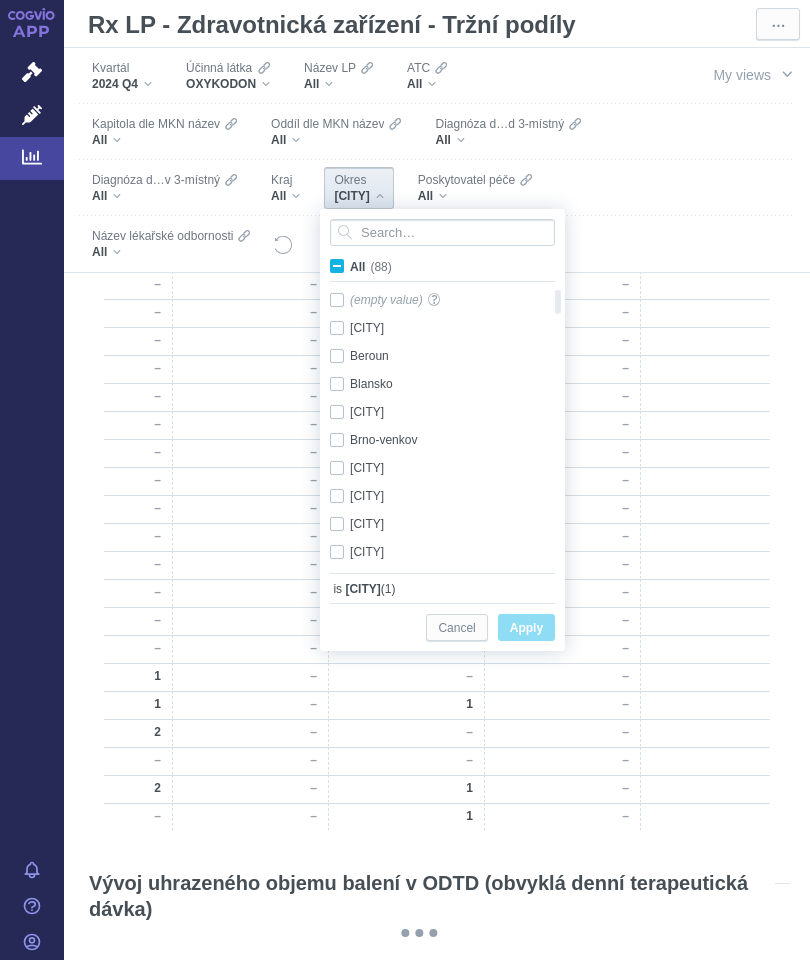 click on "All (88)" at bounding box center (356, 262) 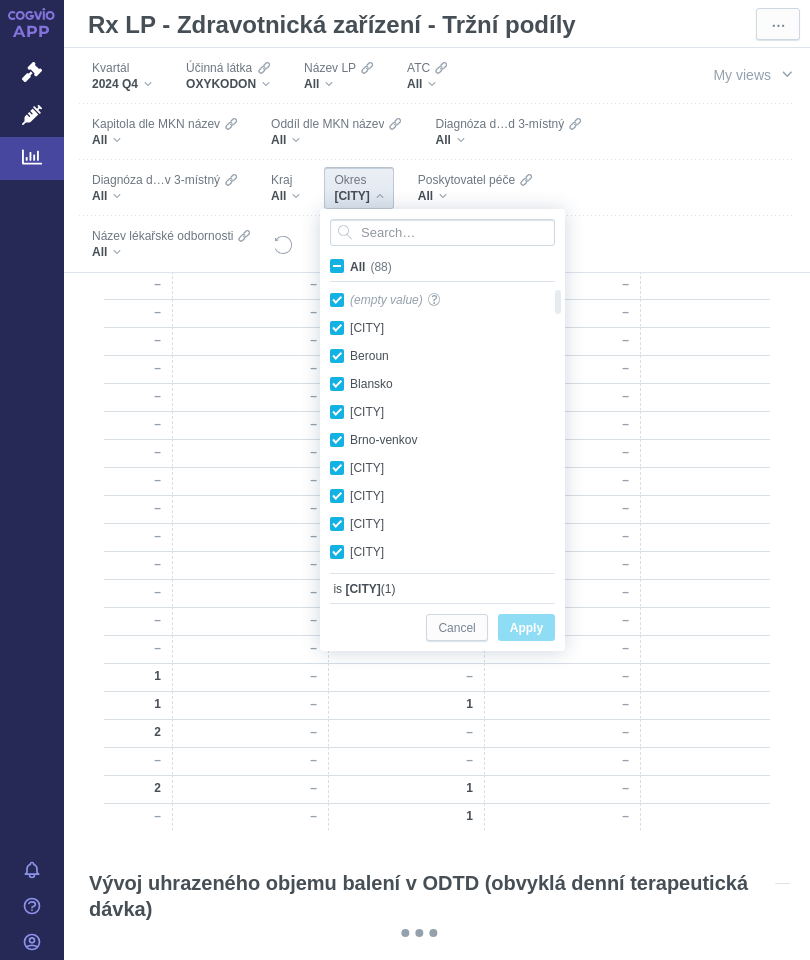 checkbox on "true" 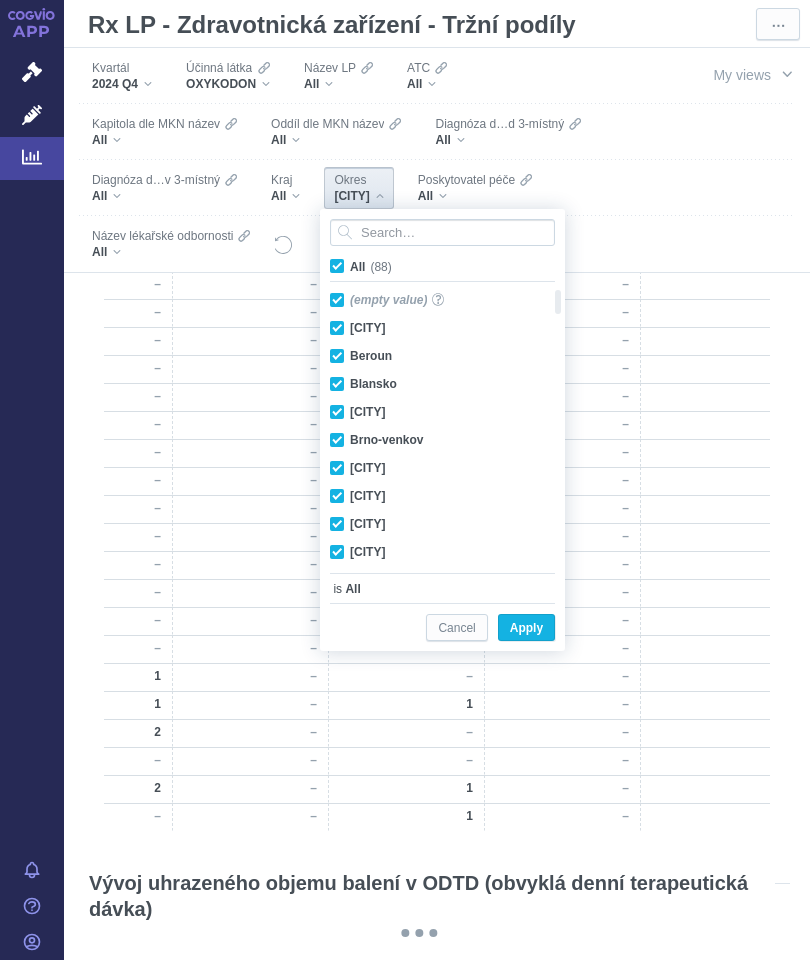 click on "All (88)" at bounding box center (371, 267) 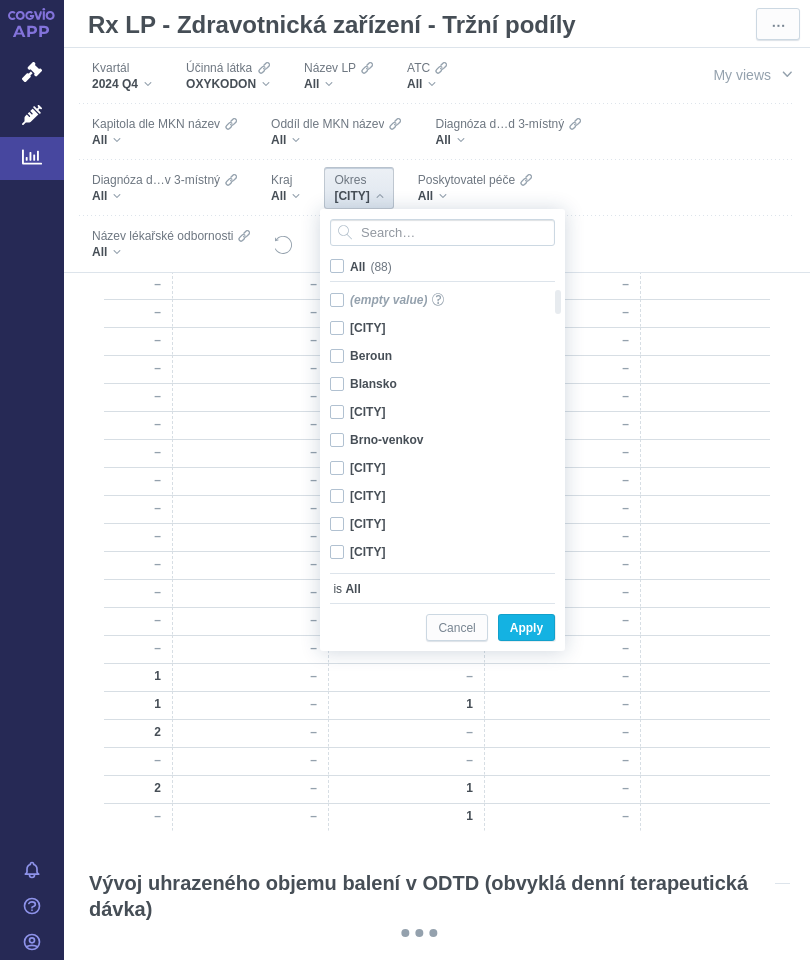 checkbox on "false" 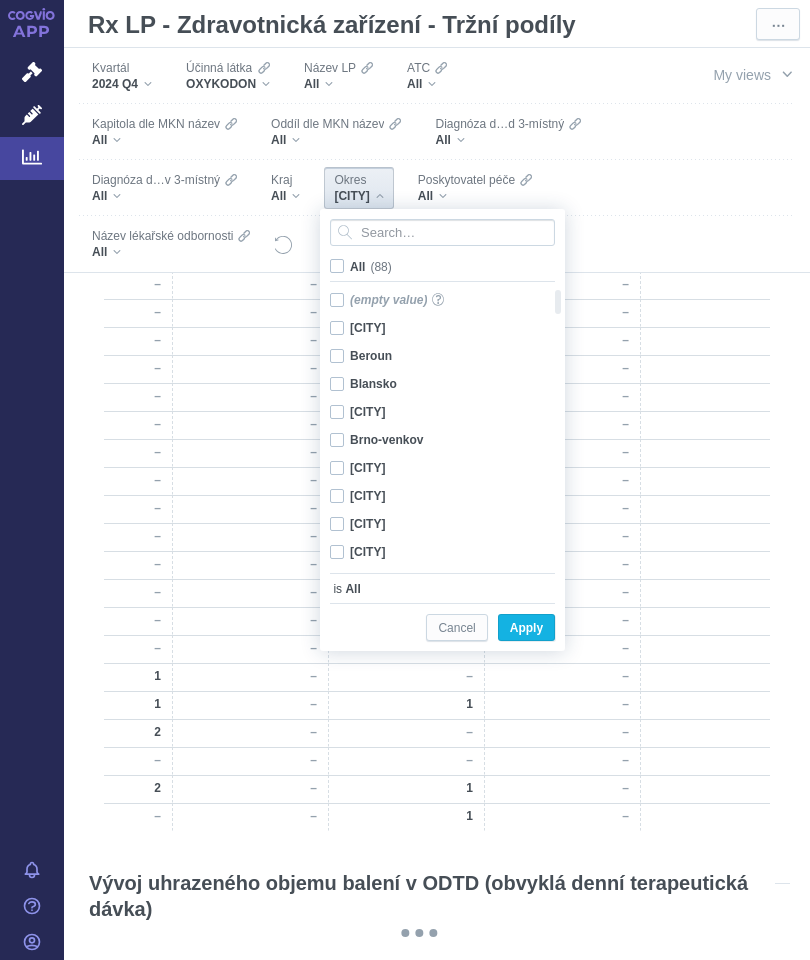 checkbox on "false" 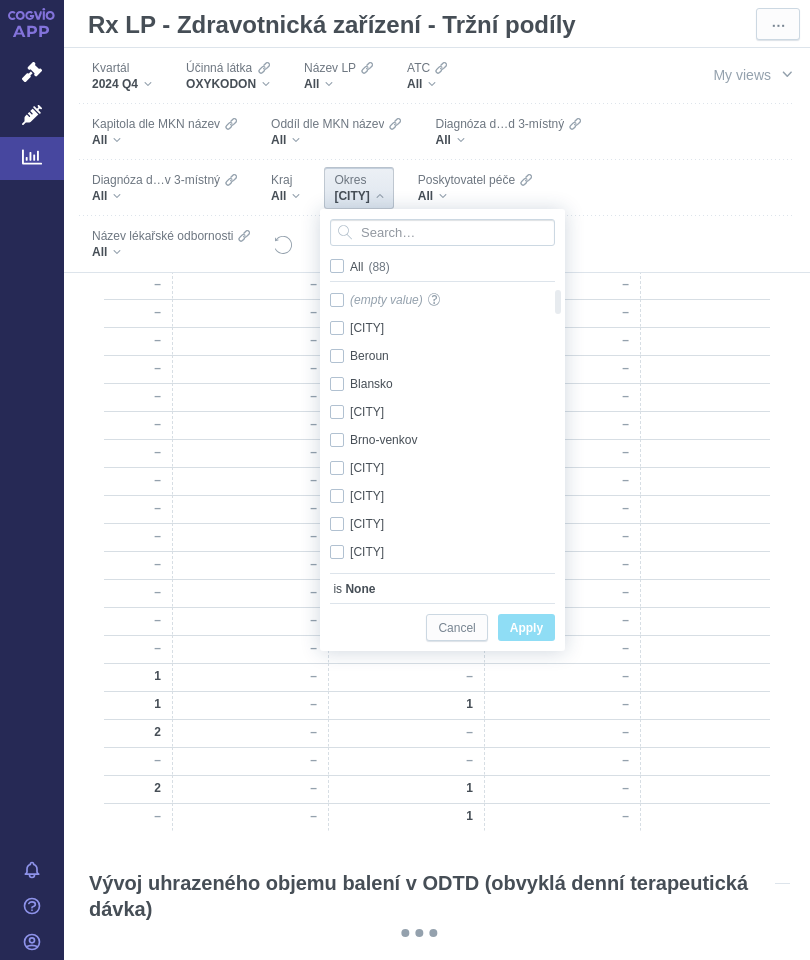 click on "[CITY] Only" at bounding box center (435, 552) 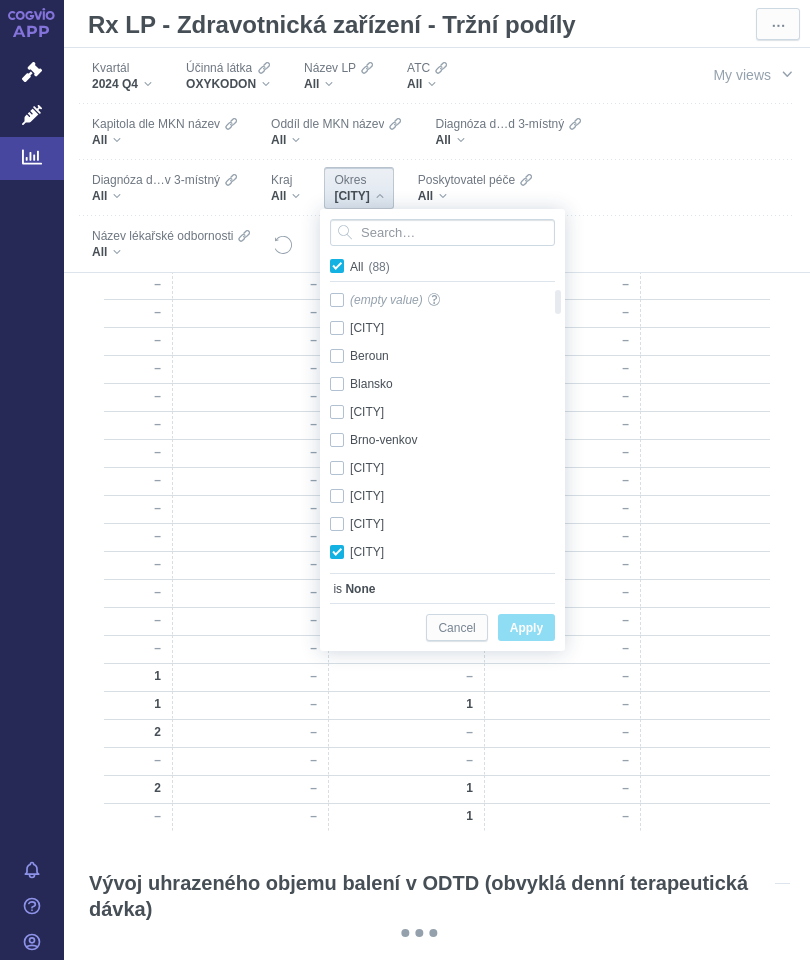 checkbox on "true" 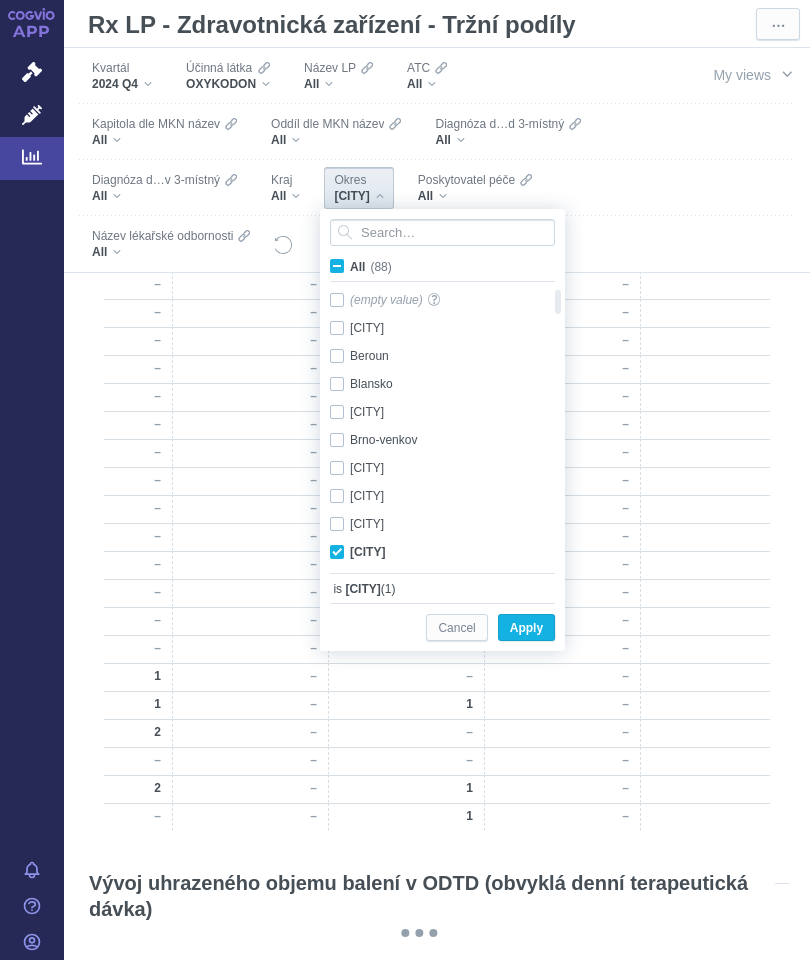 click on "Apply" at bounding box center [526, 628] 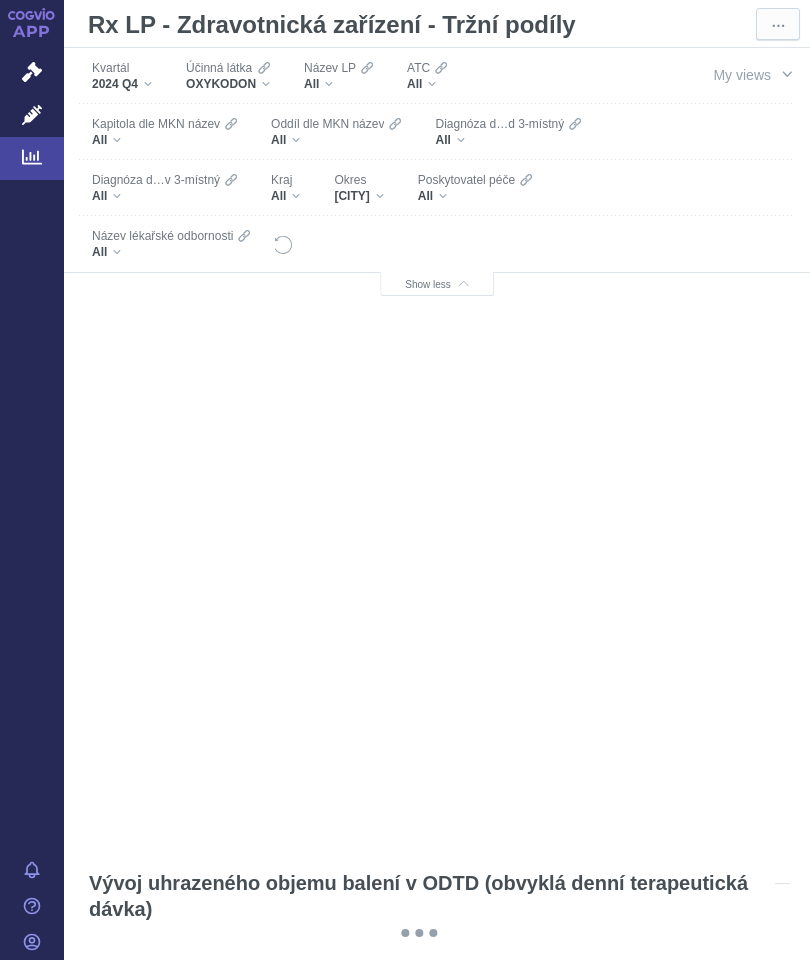 click on "Sorry, we can't display this visualization Contact your administrator." at bounding box center [437, 479] 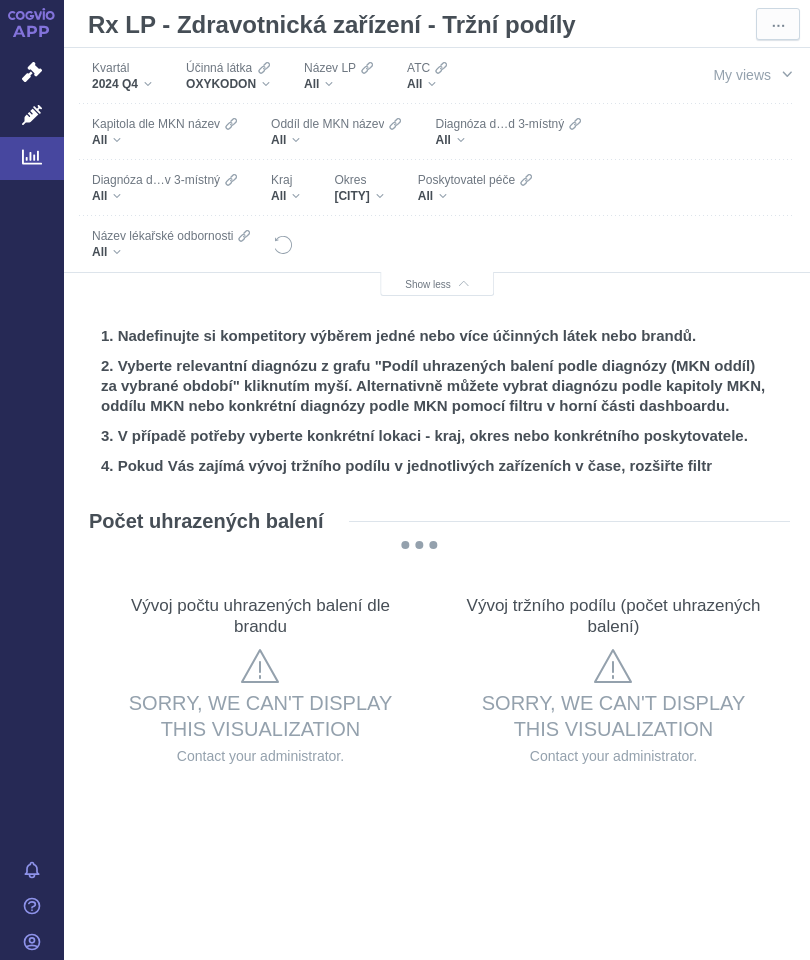 scroll, scrollTop: 0, scrollLeft: 0, axis: both 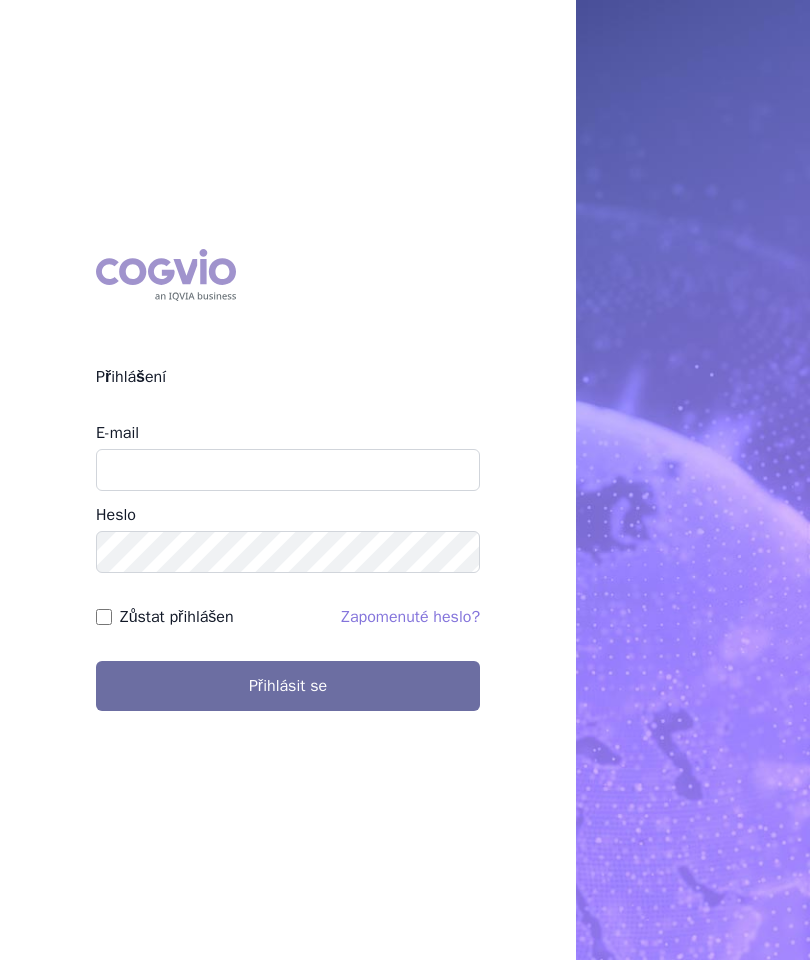 click on "E-mail" at bounding box center (288, 470) 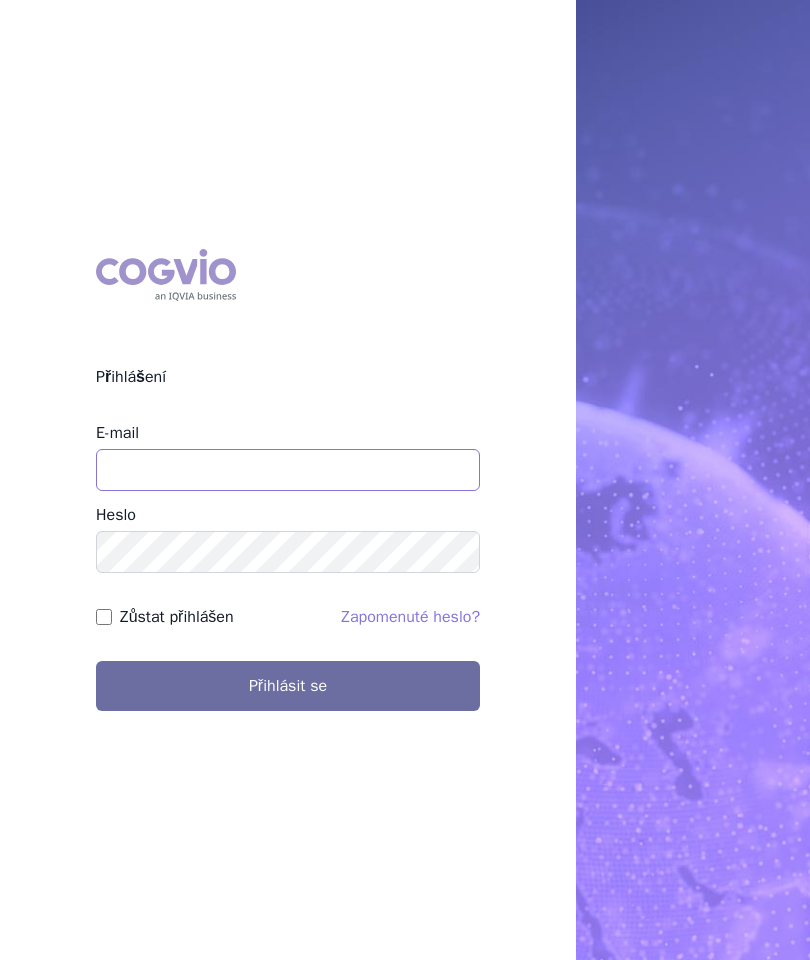 type on "[EMAIL]" 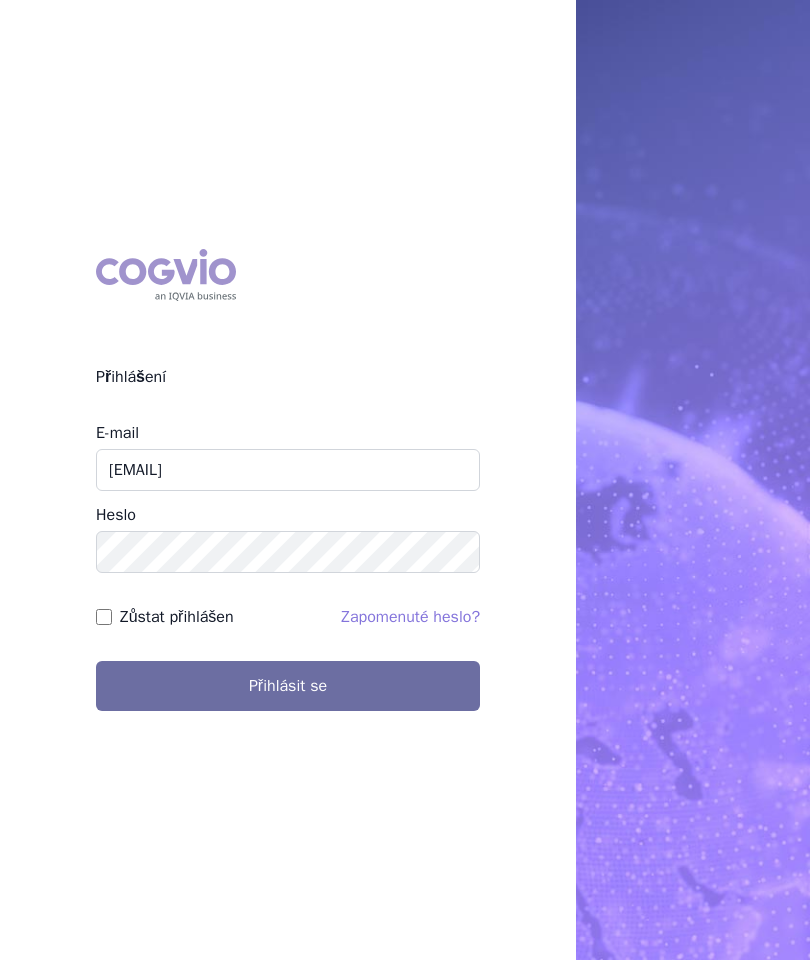 click on "Přihlásit se" at bounding box center [288, 686] 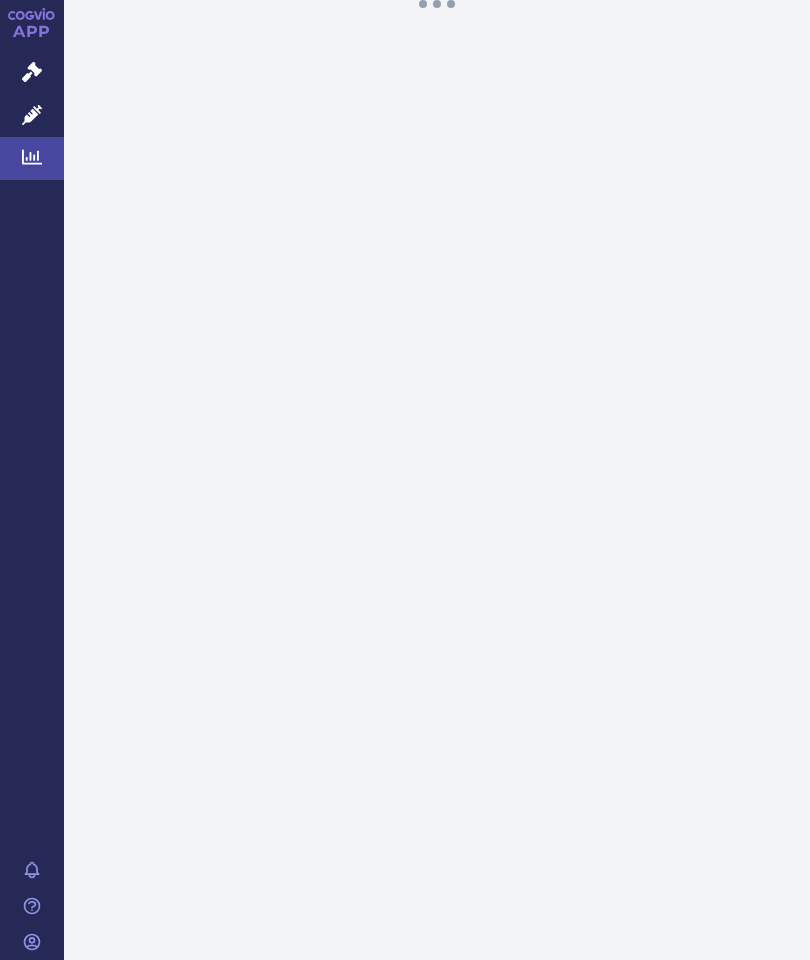 scroll, scrollTop: 0, scrollLeft: 0, axis: both 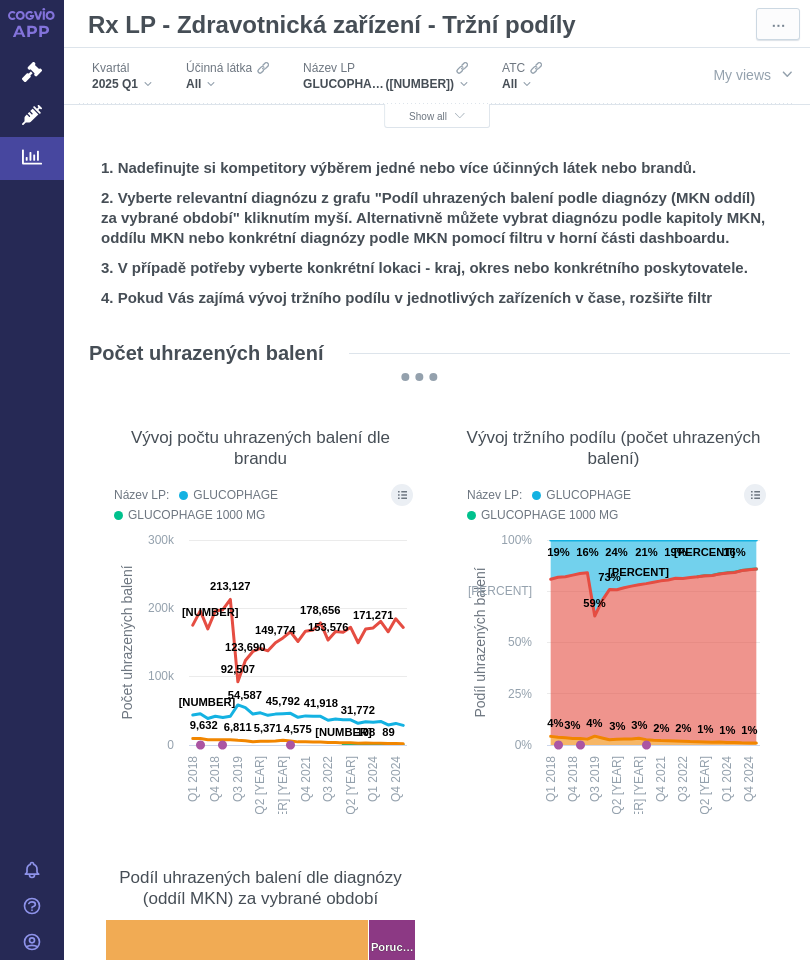click at bounding box center [460, 116] 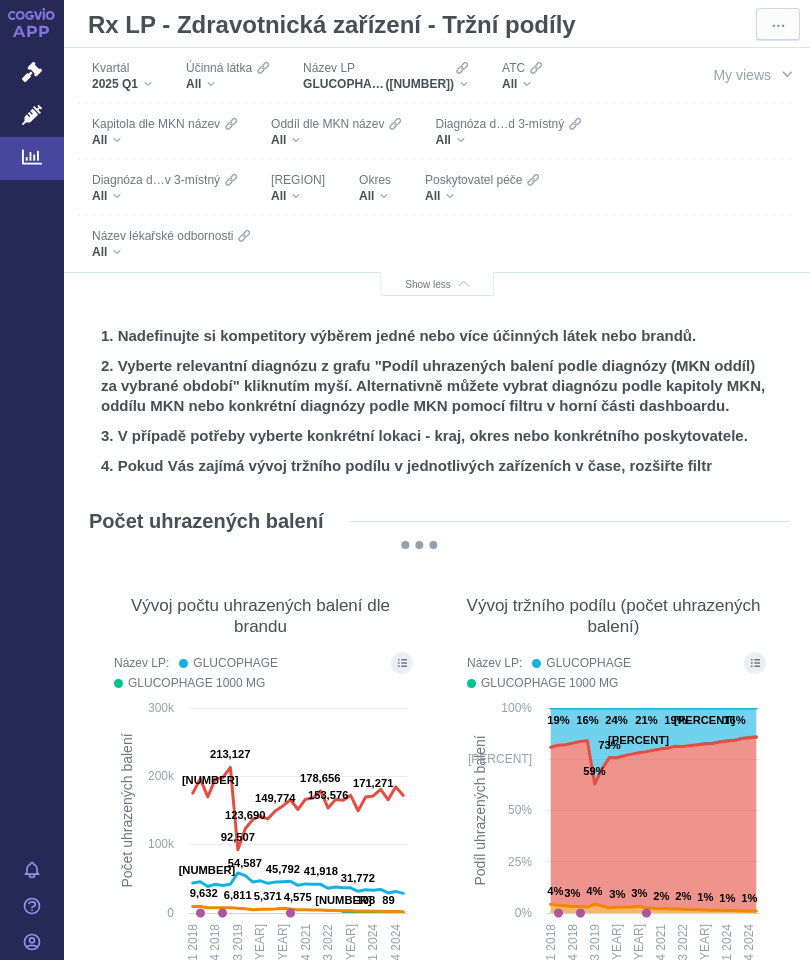 click on "Okres" at bounding box center (375, 180) 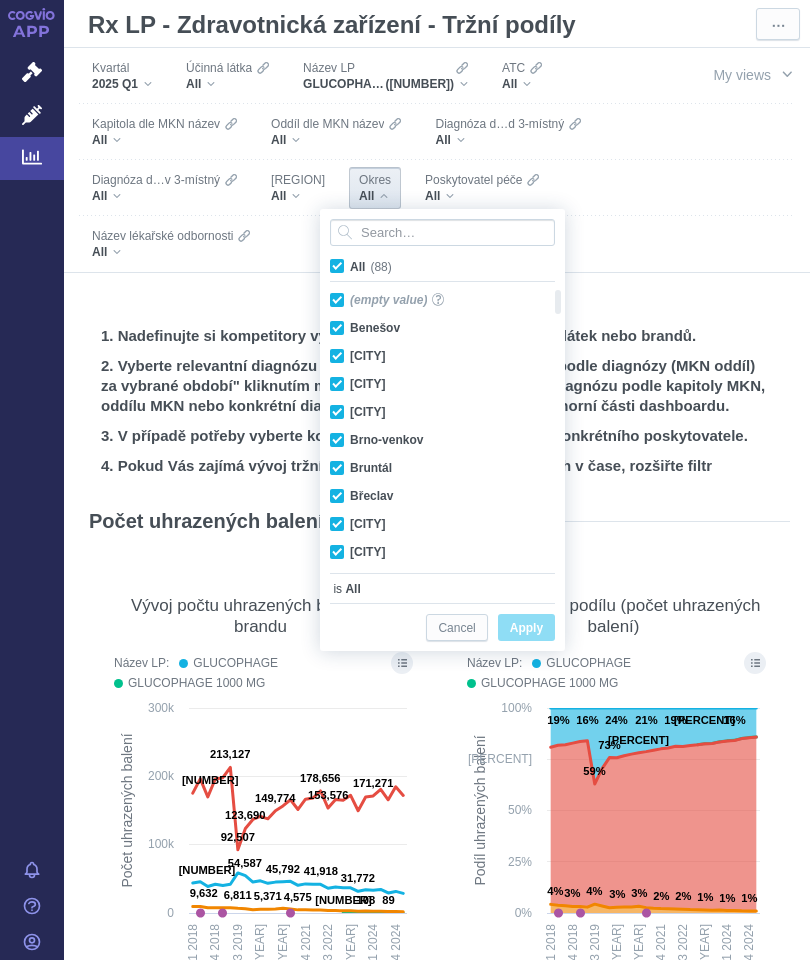 click on "All (88)" at bounding box center (371, 267) 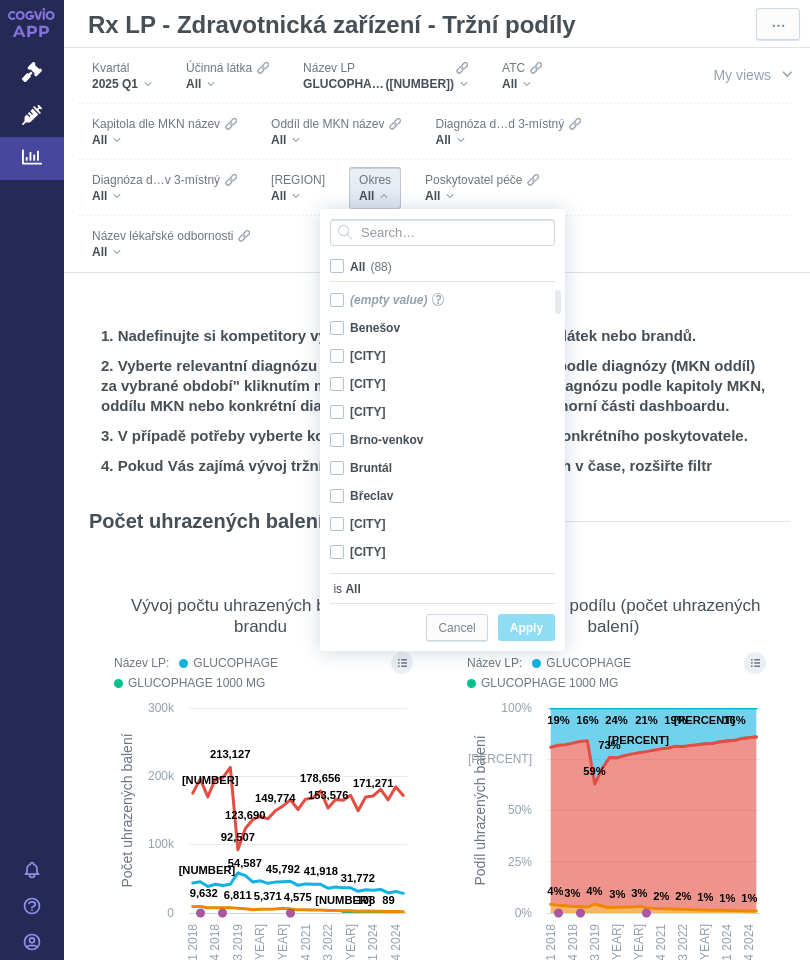 checkbox on "false" 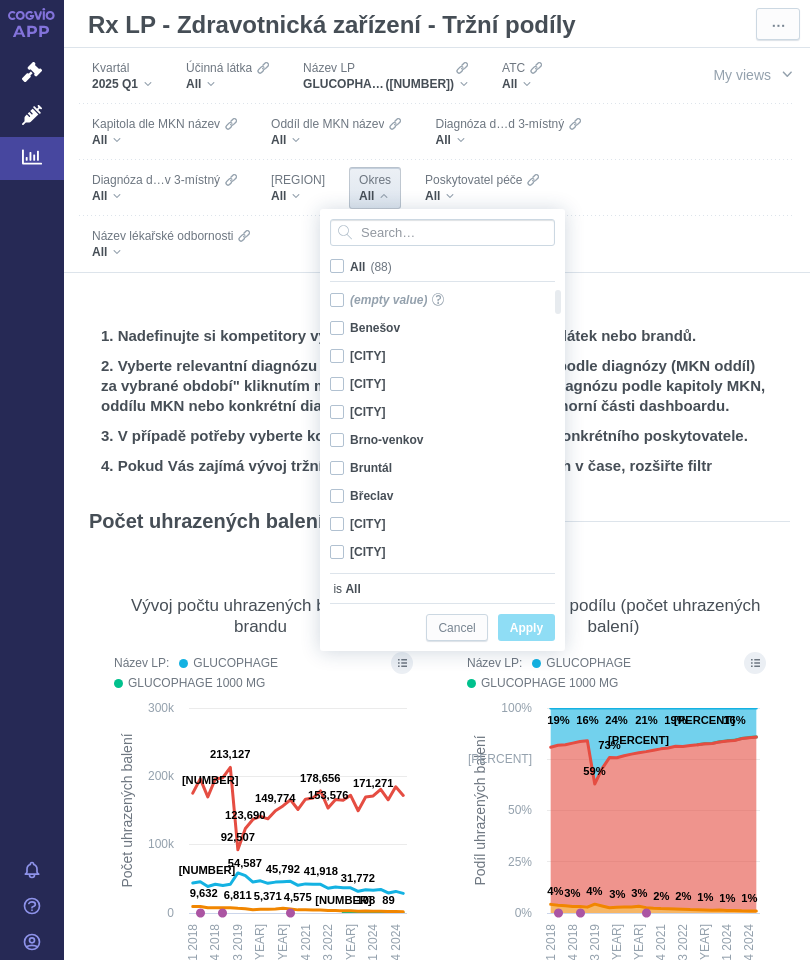 checkbox on "false" 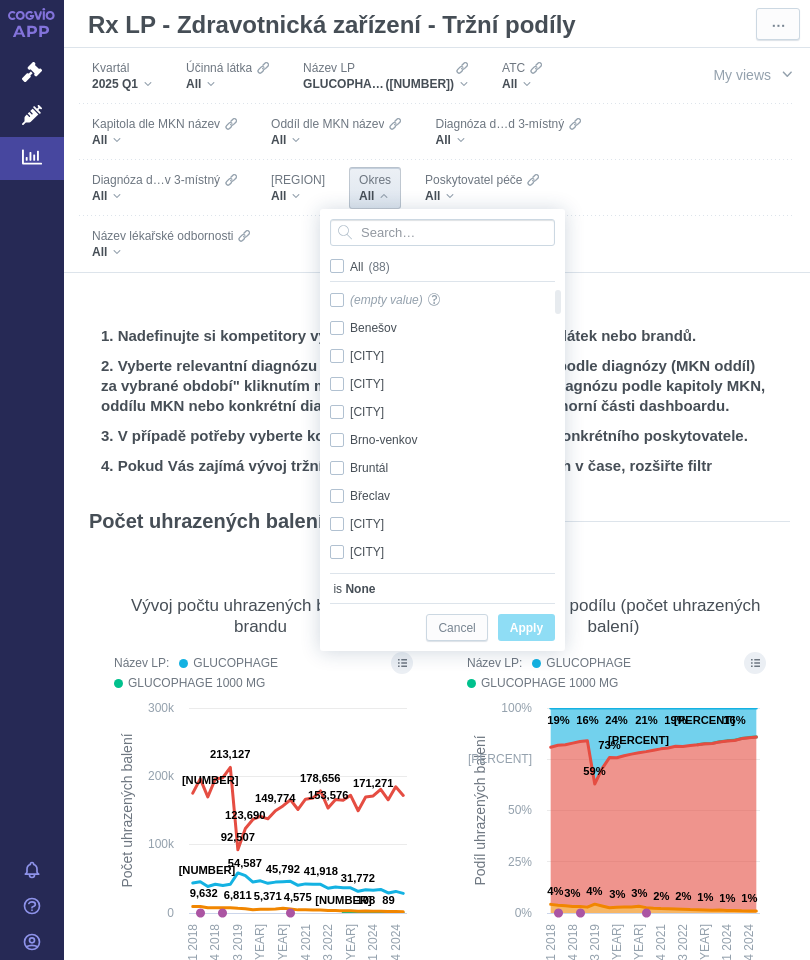 click on "[CITY] Only" at bounding box center (435, 552) 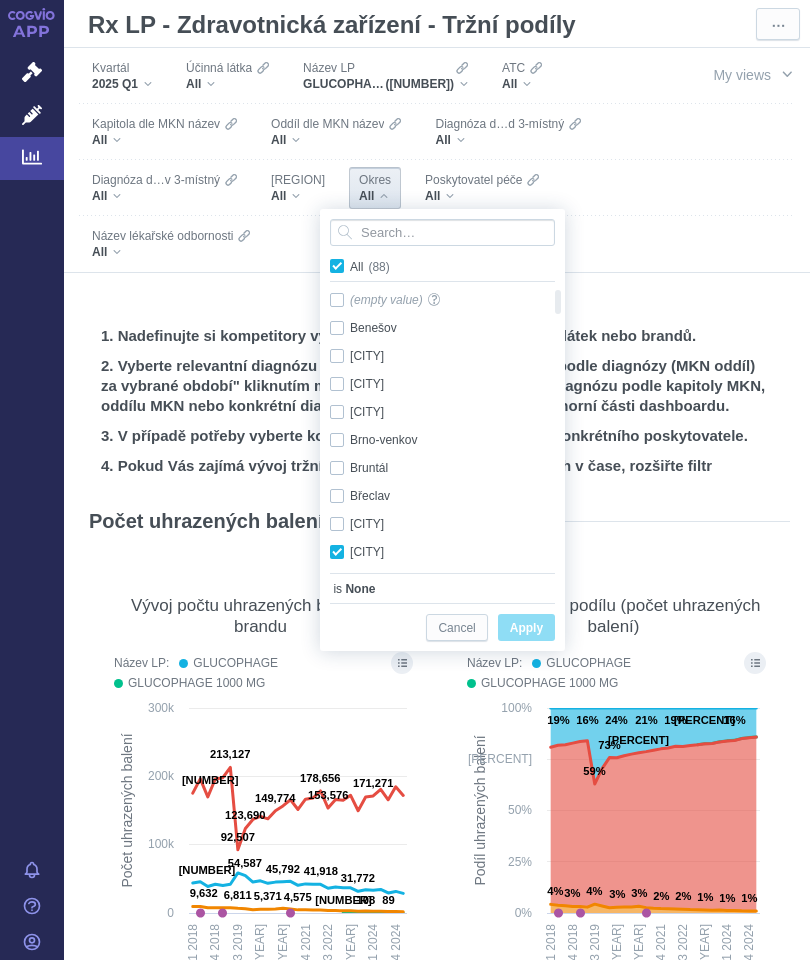 checkbox on "true" 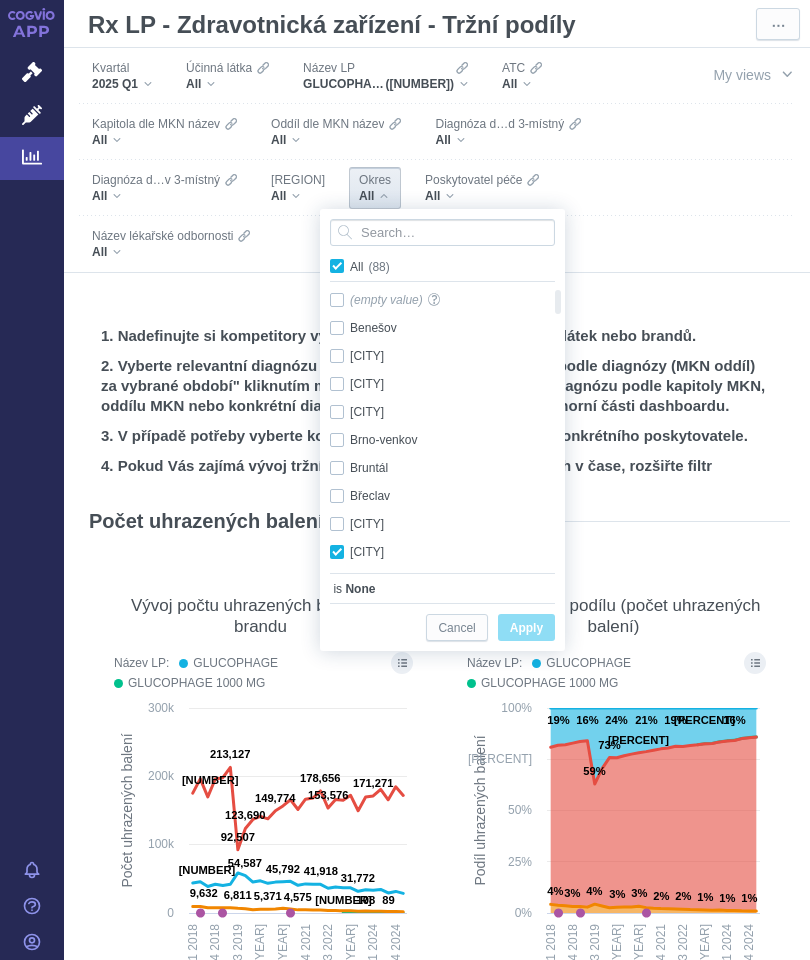 checkbox on "true" 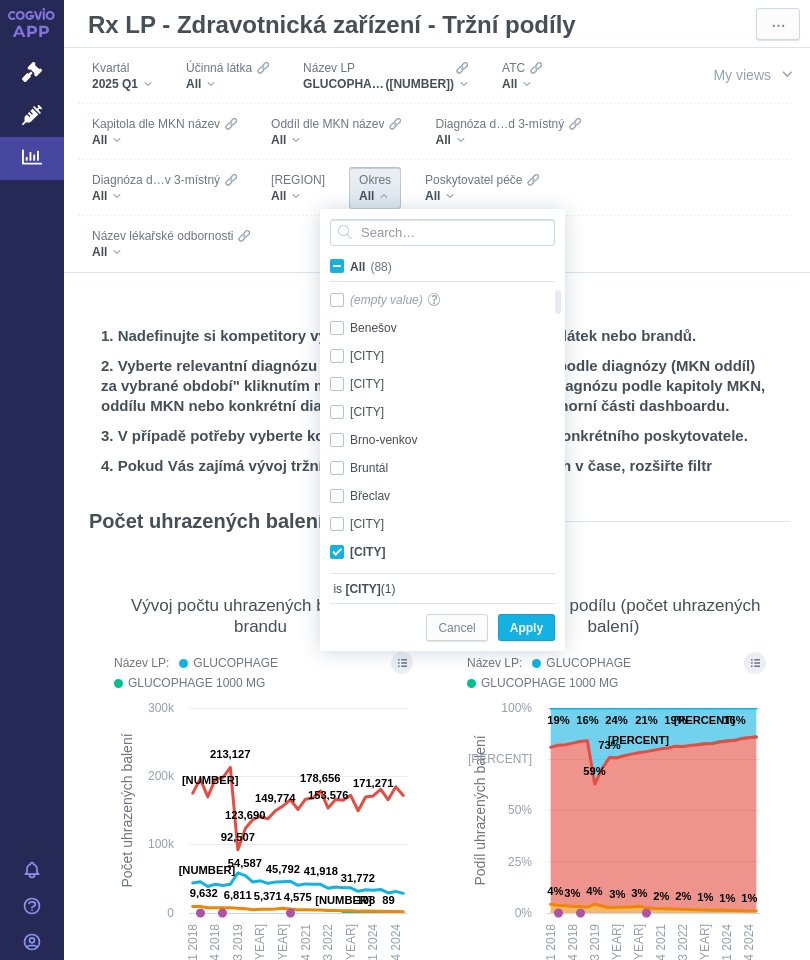 click on "Apply" at bounding box center [526, 628] 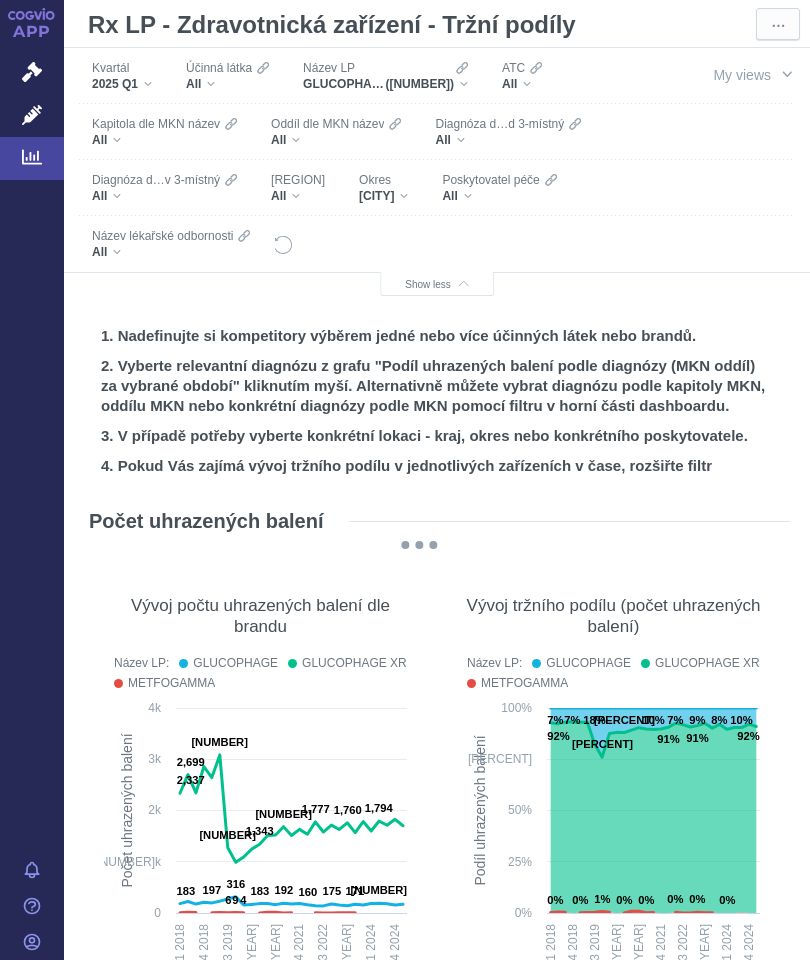 click on "All" at bounding box center (227, 84) 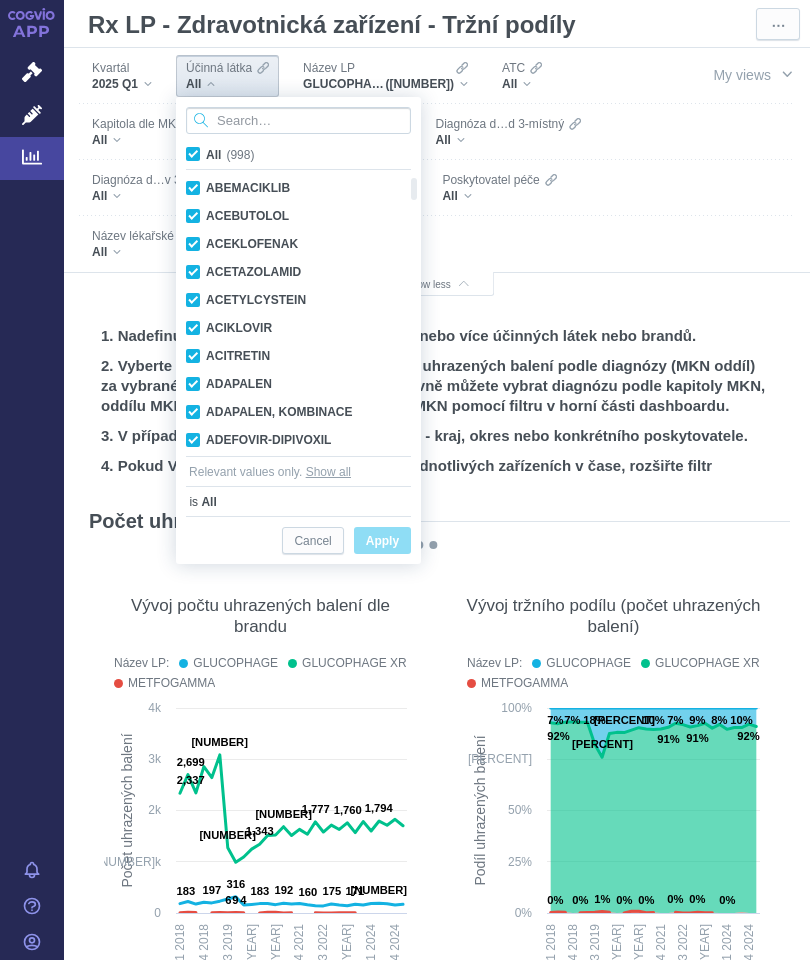 click at bounding box center [298, 120] 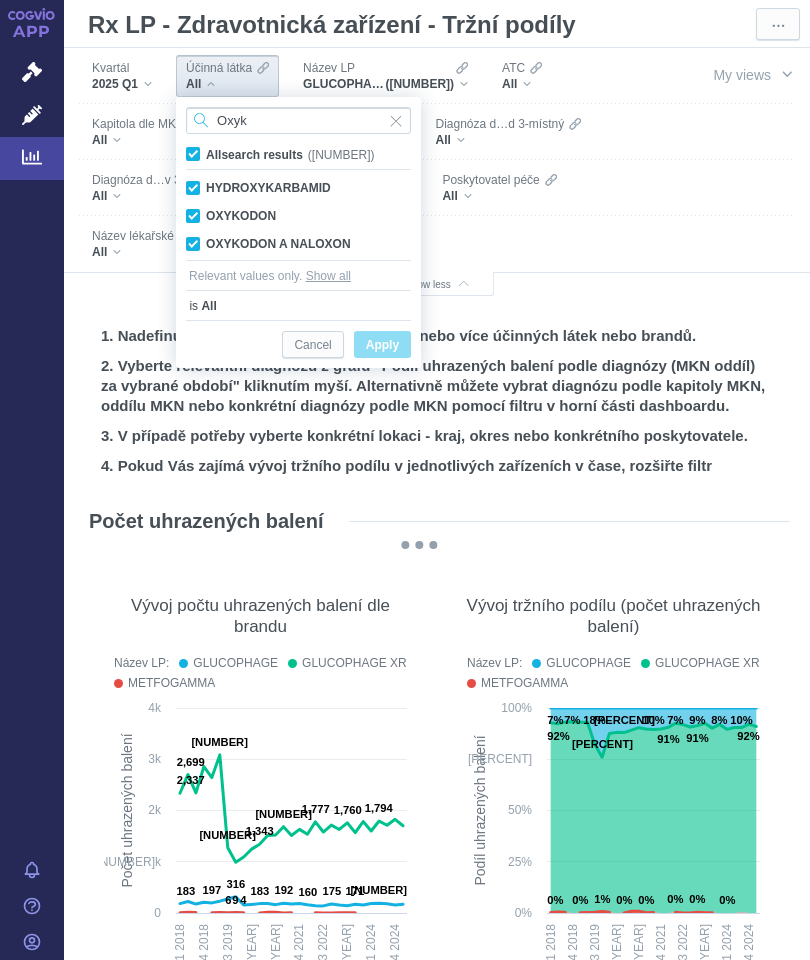type on "Oxyk" 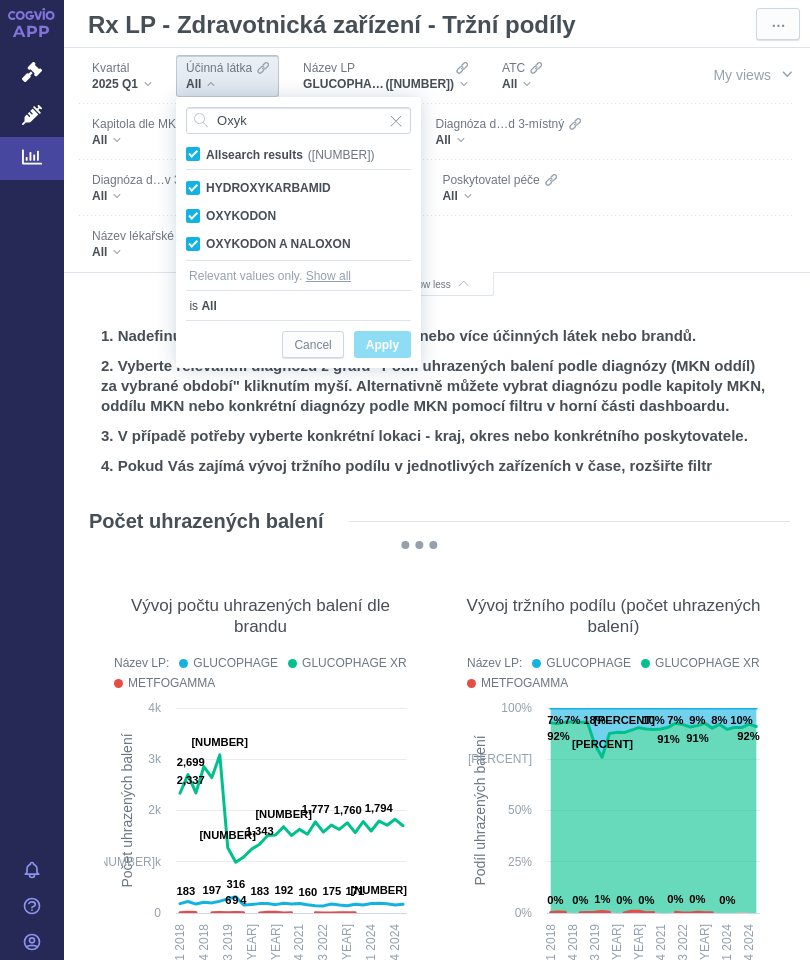 click on "All  search results (3)" at bounding box center (283, 154) 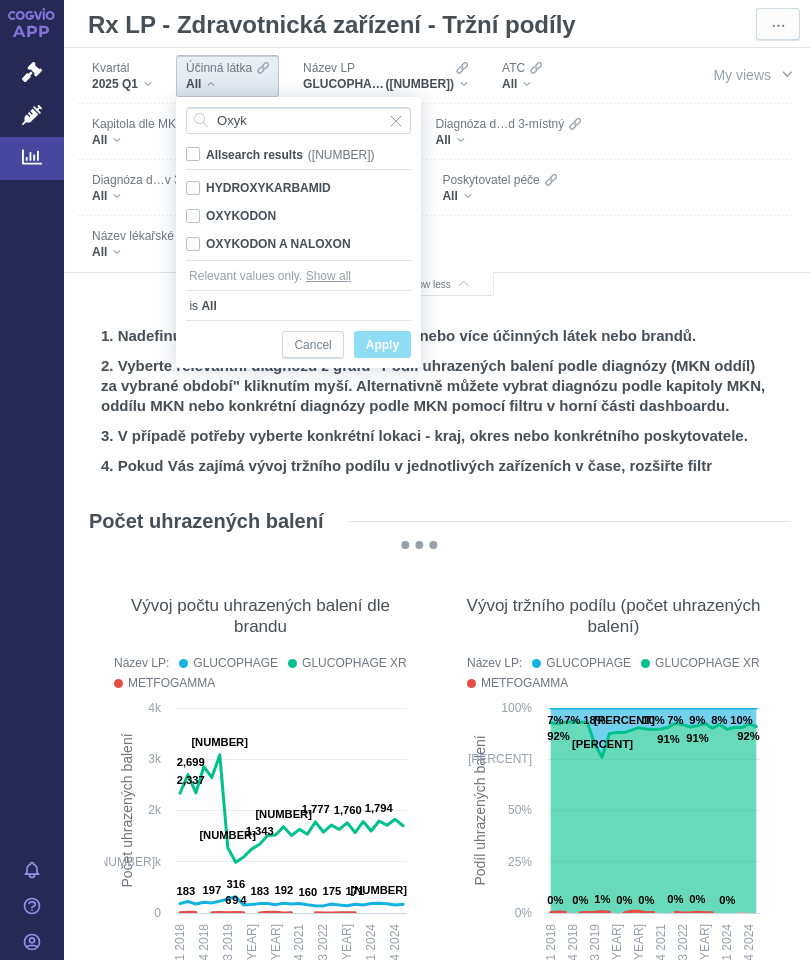 checkbox on "false" 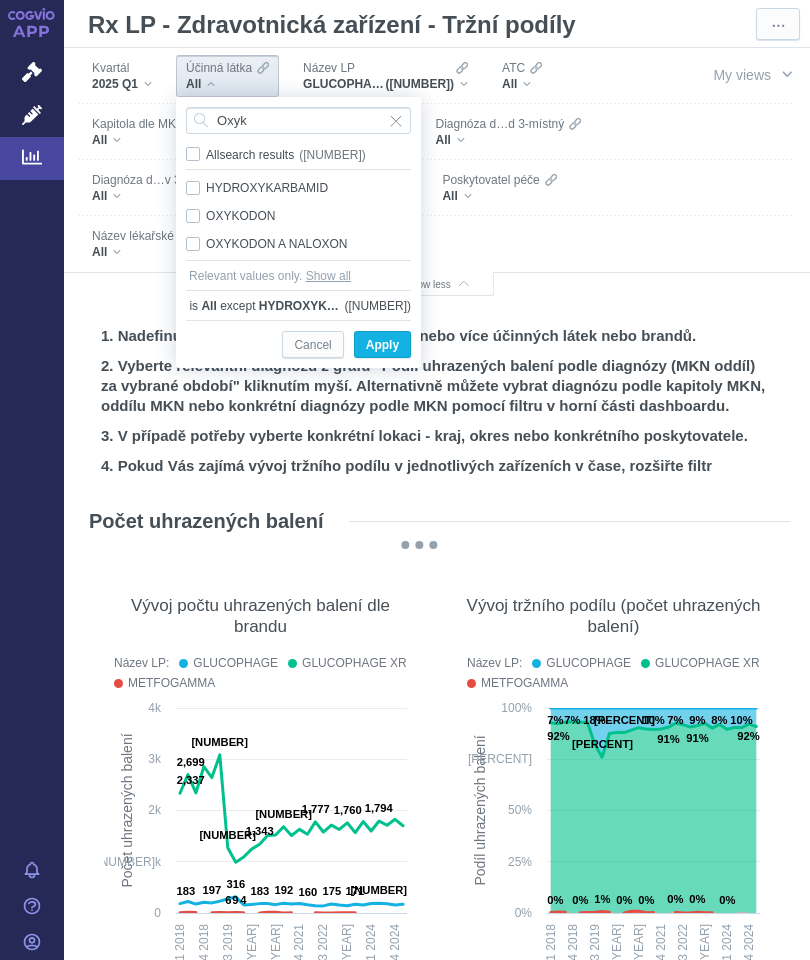 click on "[DRUG_NAME] Only" at bounding box center [298, 244] 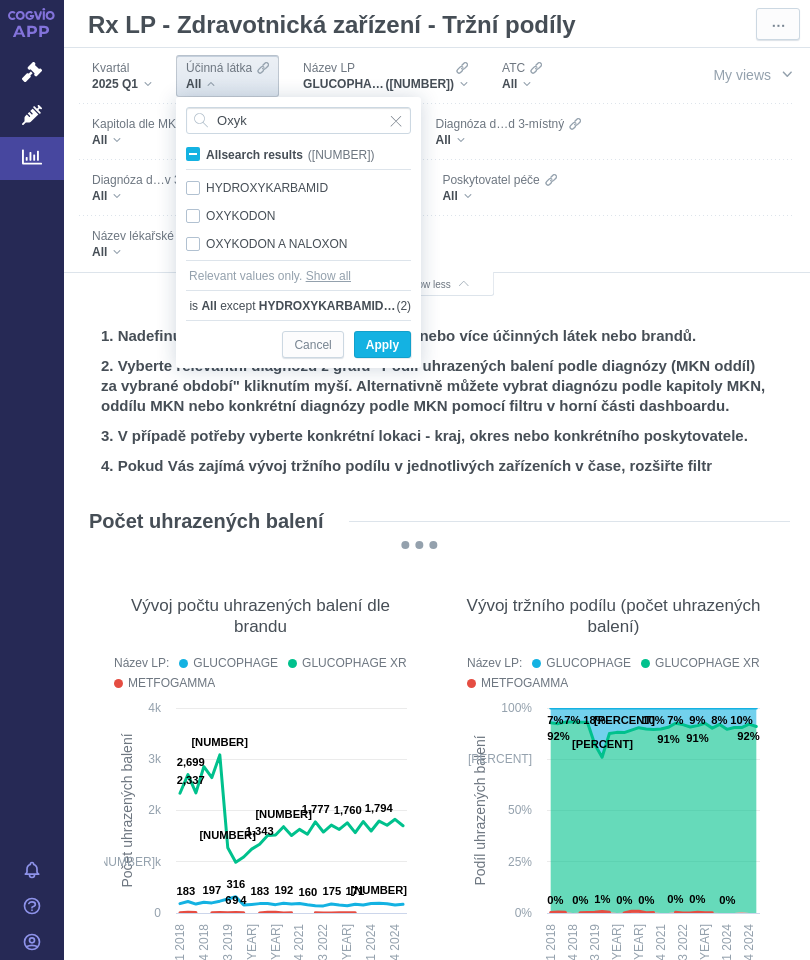 click on "[DRUG_NAME] Only" at bounding box center (298, 244) 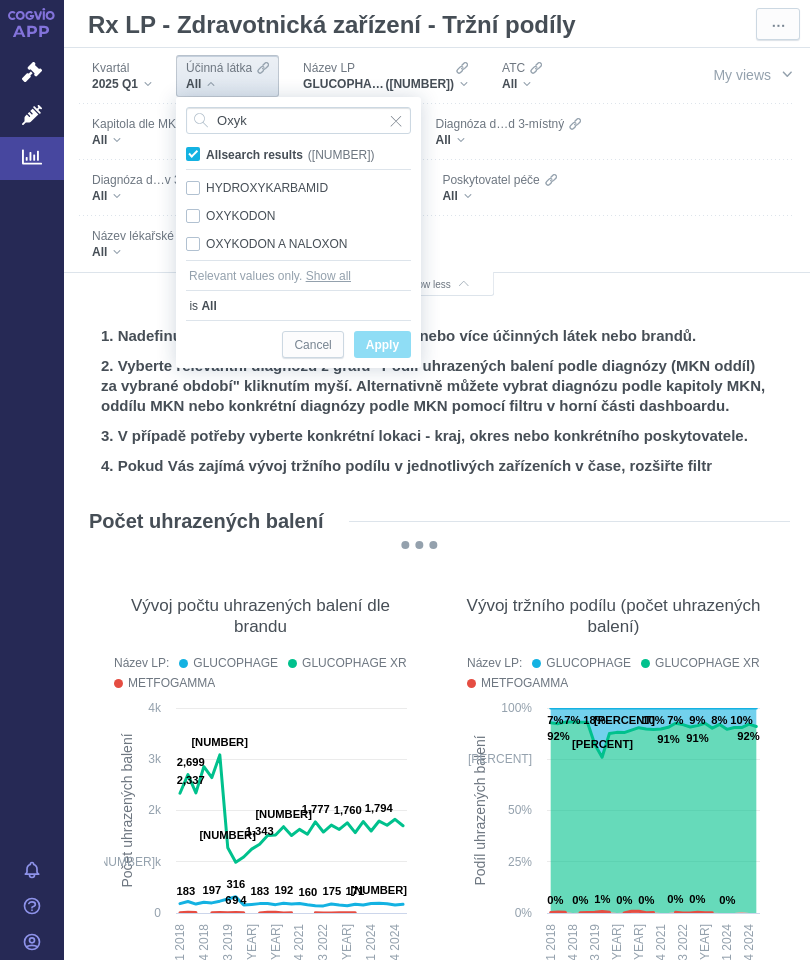 click on "All  search results (3)" at bounding box center [290, 155] 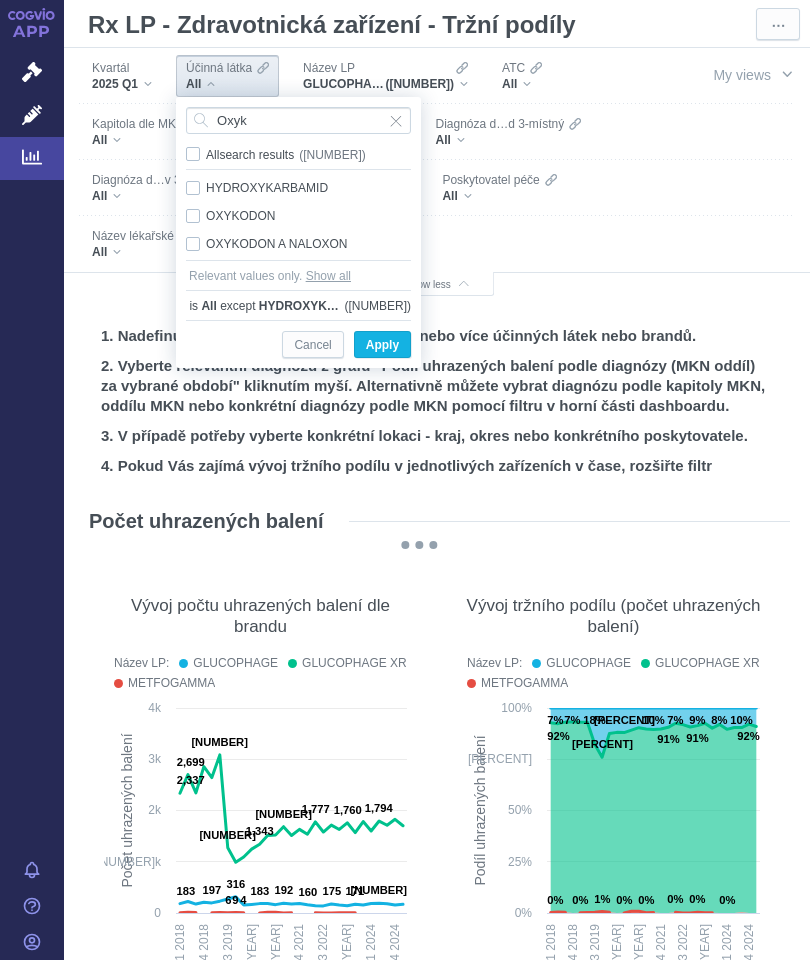click on "[DRUG_NAME] Only" at bounding box center [298, 244] 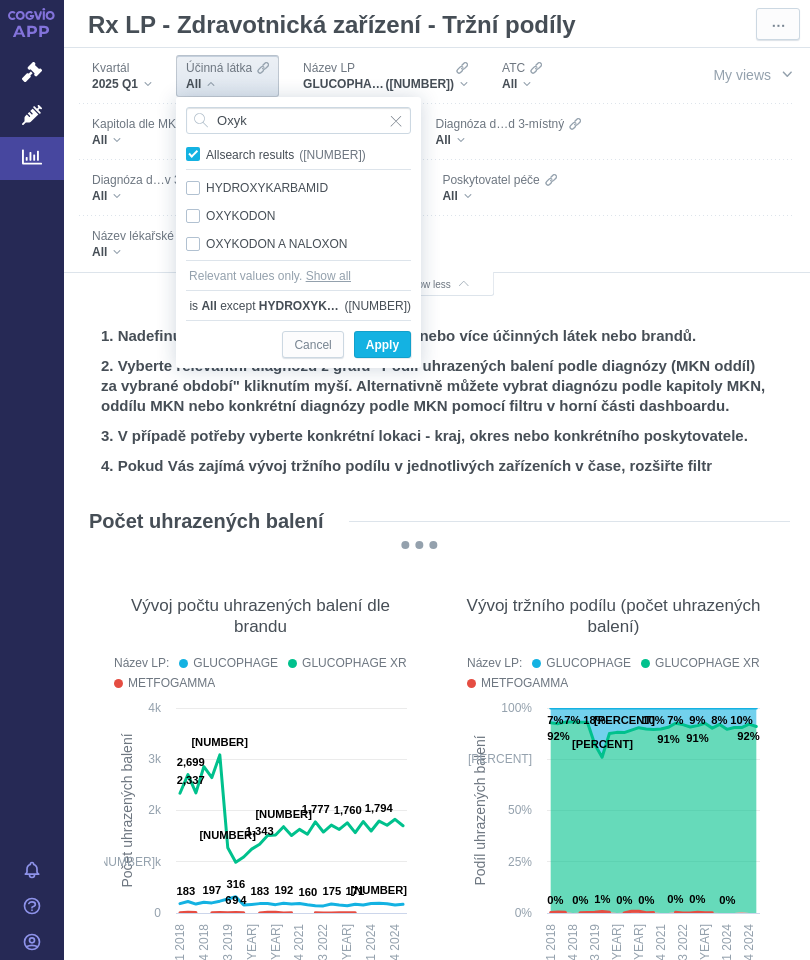 checkbox on "true" 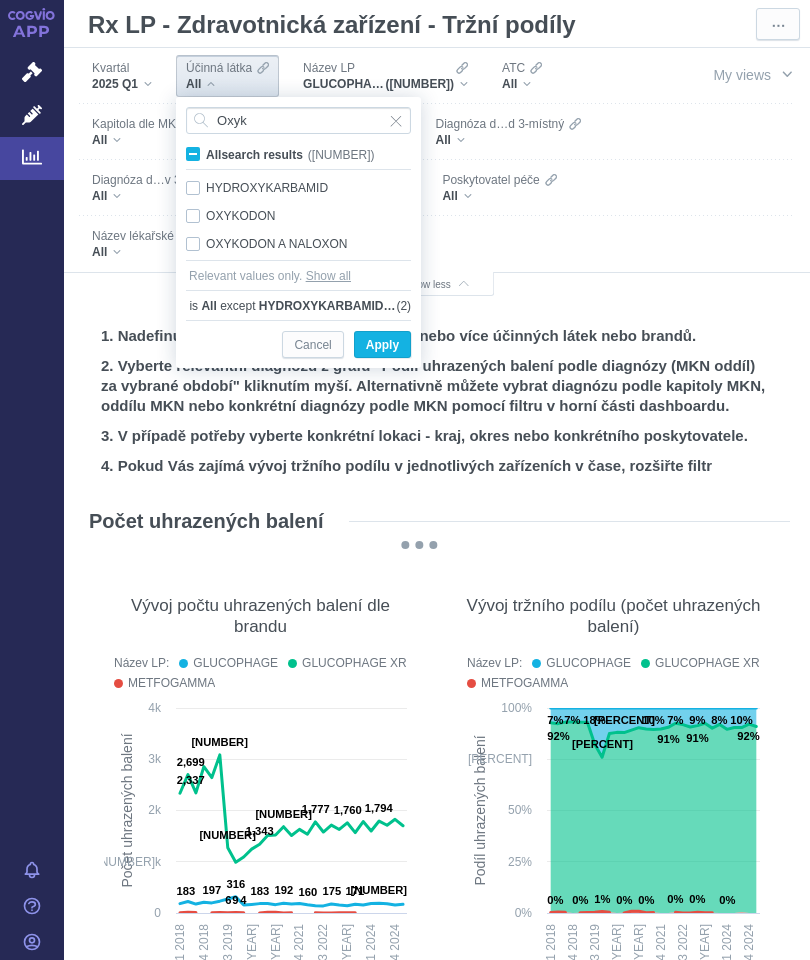 click on "Apply" at bounding box center [382, 345] 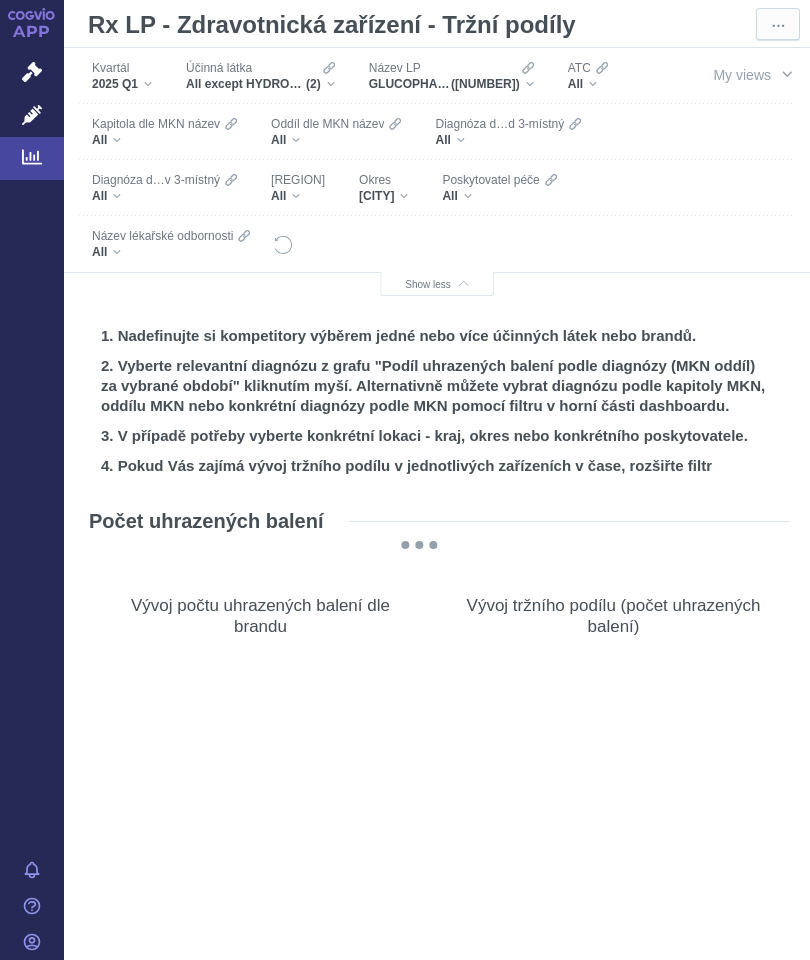 click on "All except HYDROXYKARBAMID, OXYKODON" at bounding box center (246, 84) 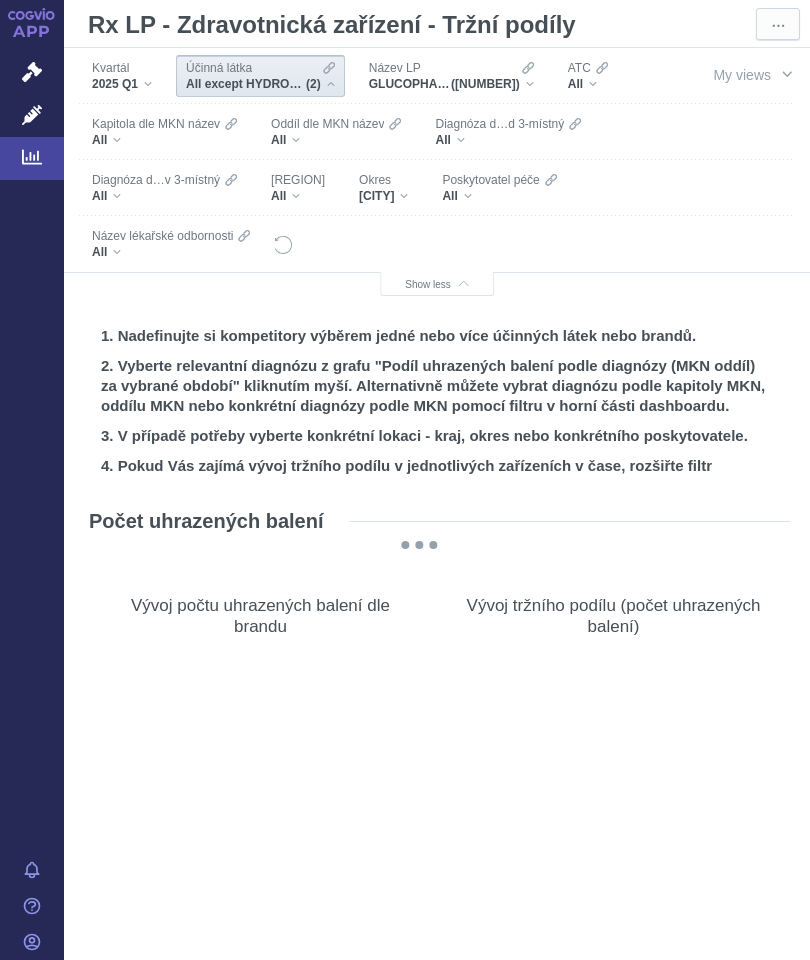 click on "All except HYDROXYKARBAMID, OXYKODON (2)" at bounding box center [260, 84] 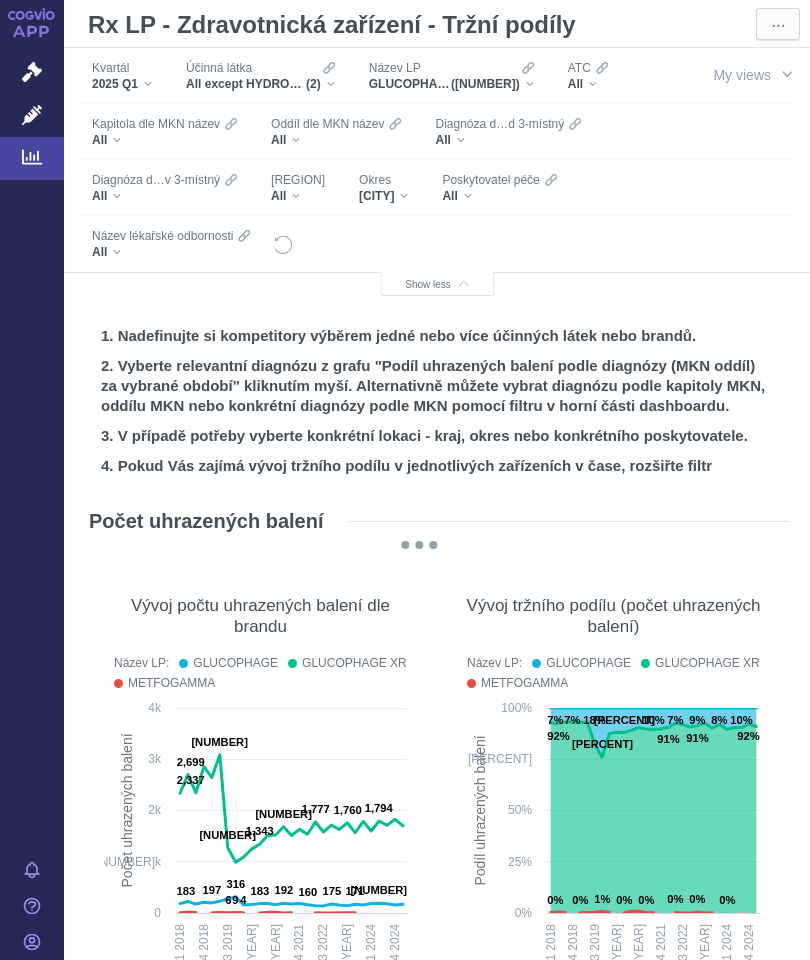 click on "Účinná látka All except HYDROXYKARBAMID, OXYKODON ([NUMBER])" at bounding box center [260, 76] 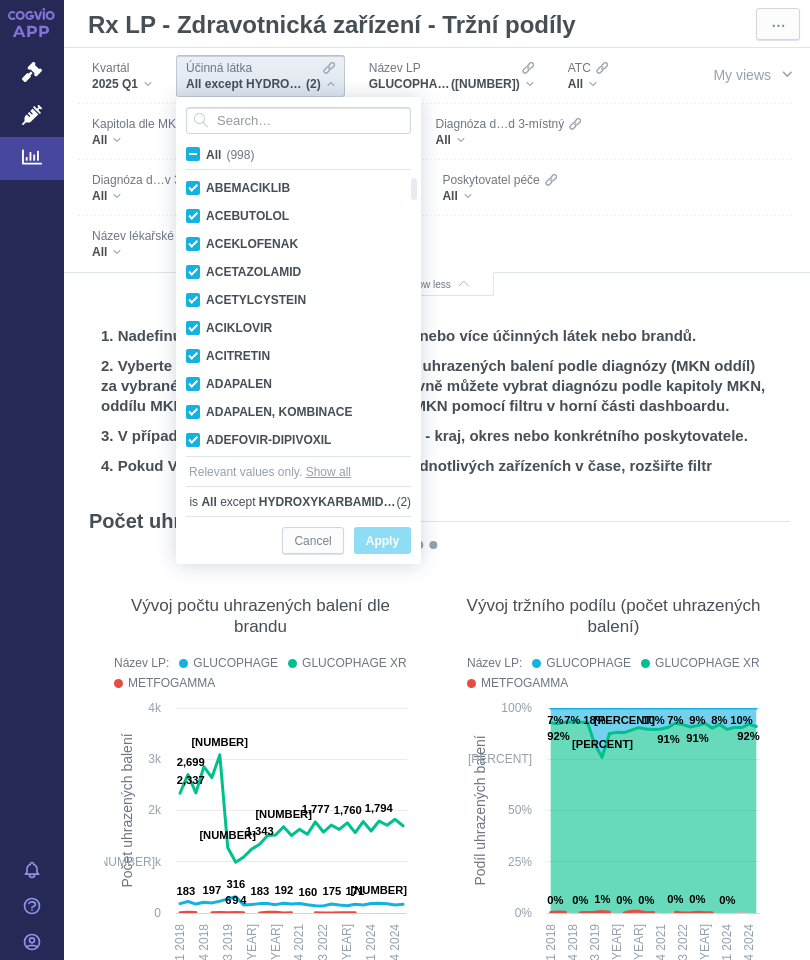 click on "All ([NUMBER])" at bounding box center (223, 154) 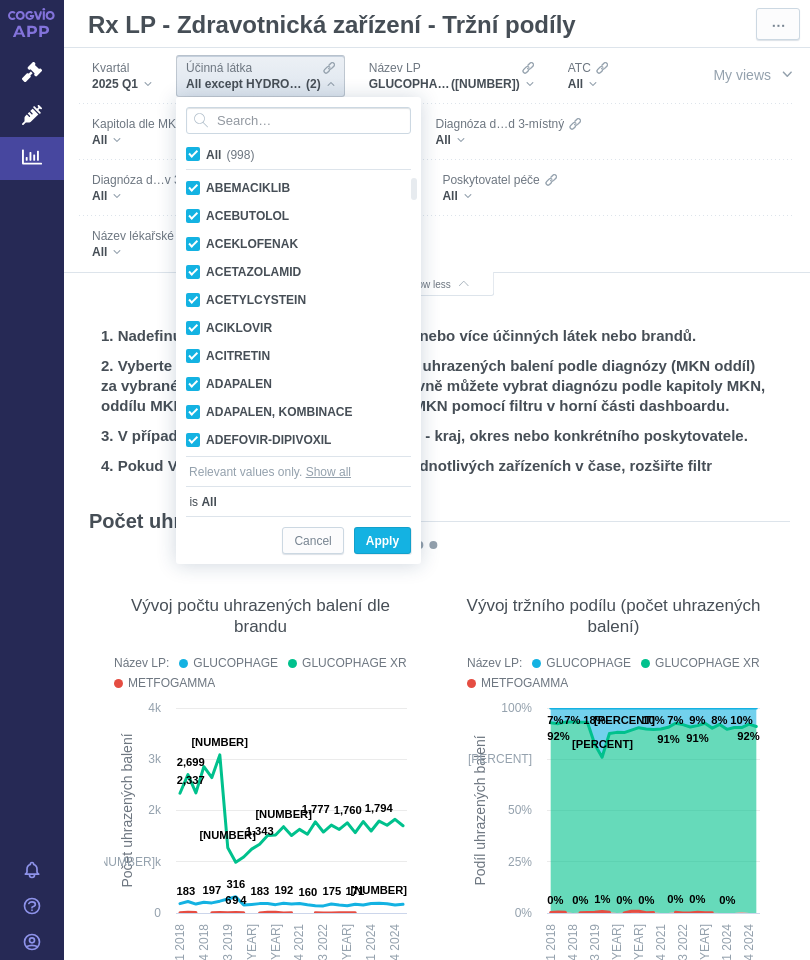 click on "All ([NUMBER])" at bounding box center [230, 155] 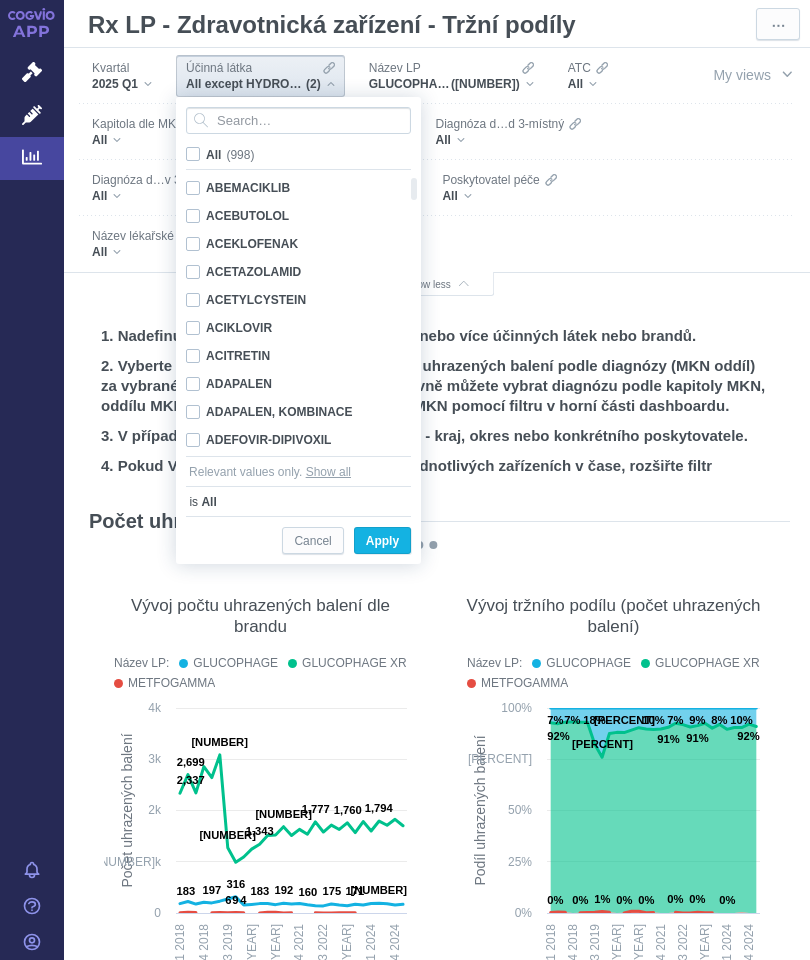 checkbox on "false" 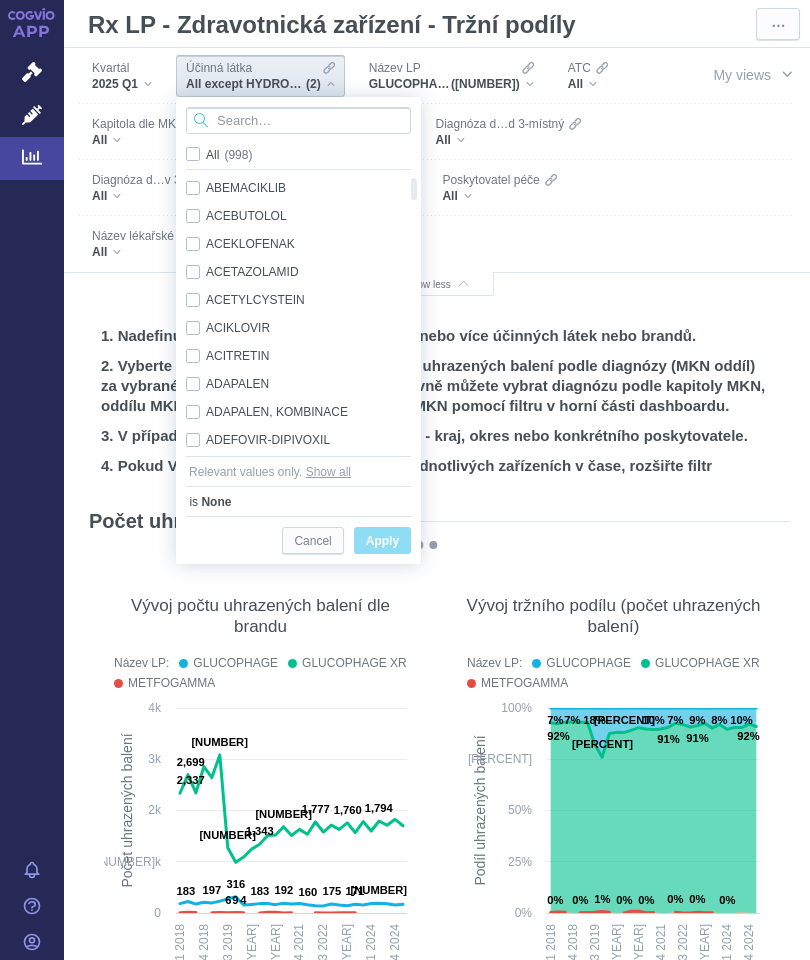 click at bounding box center (298, 120) 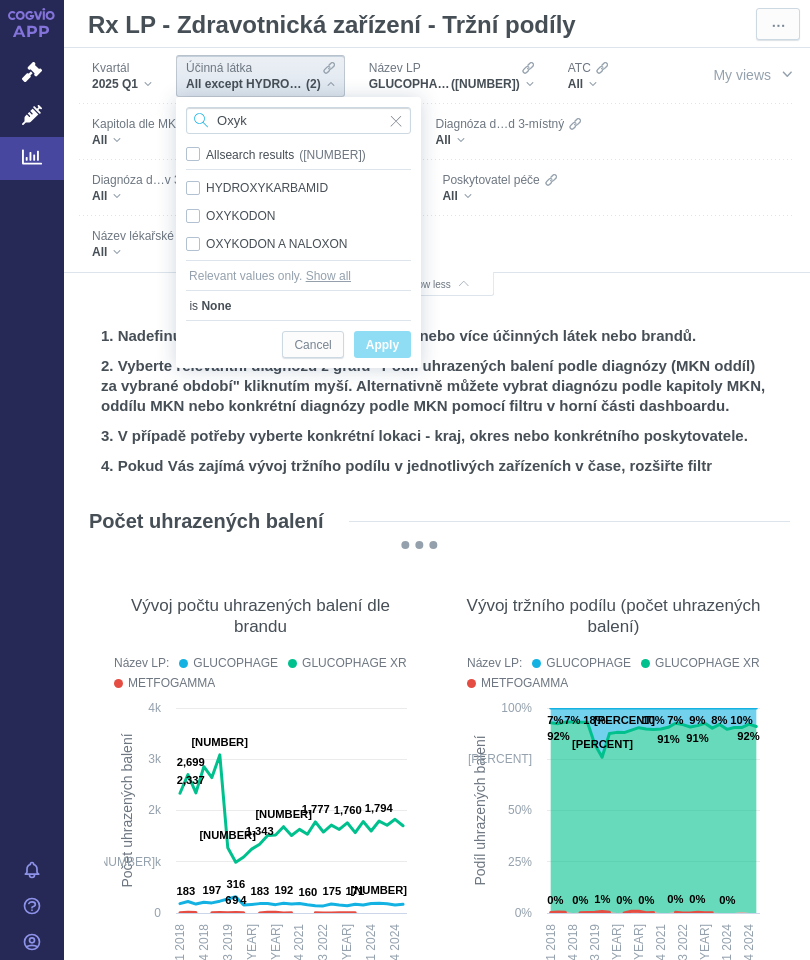 type on "Oxyk" 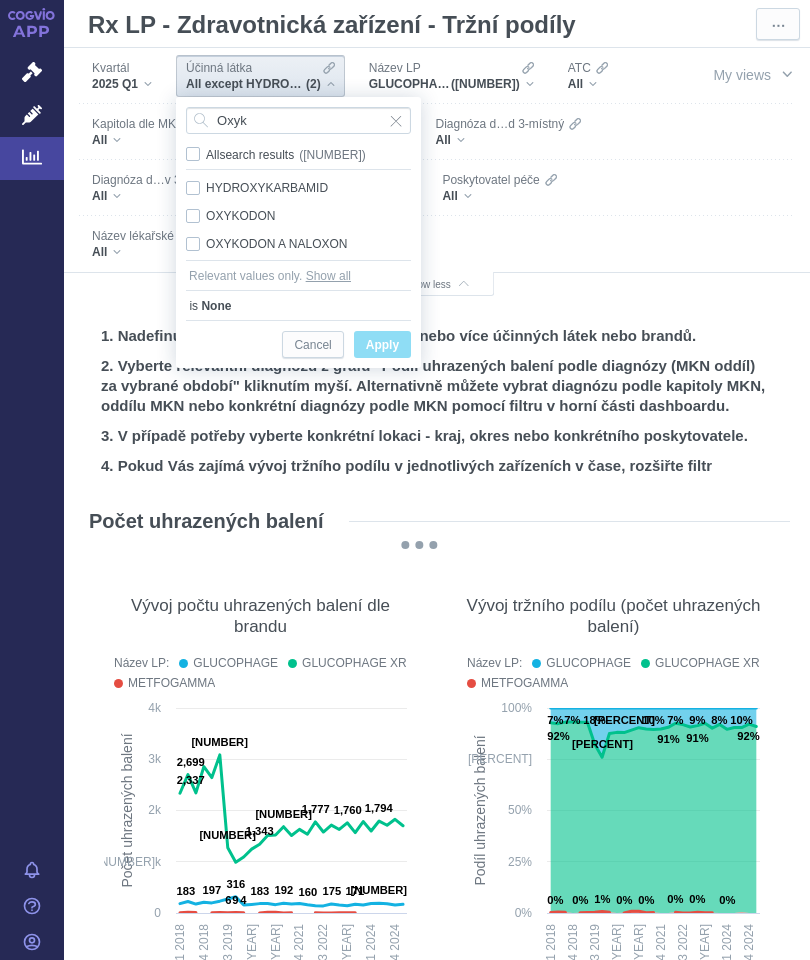 click on "[DRUG_NAME] Only" at bounding box center (298, 244) 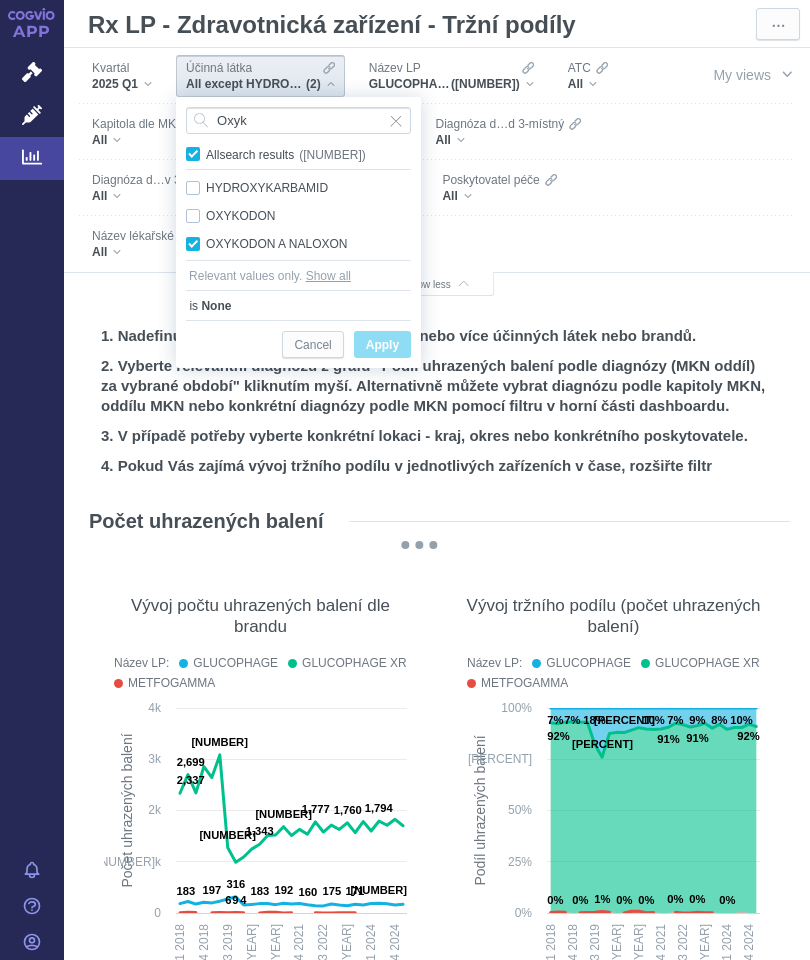 checkbox on "true" 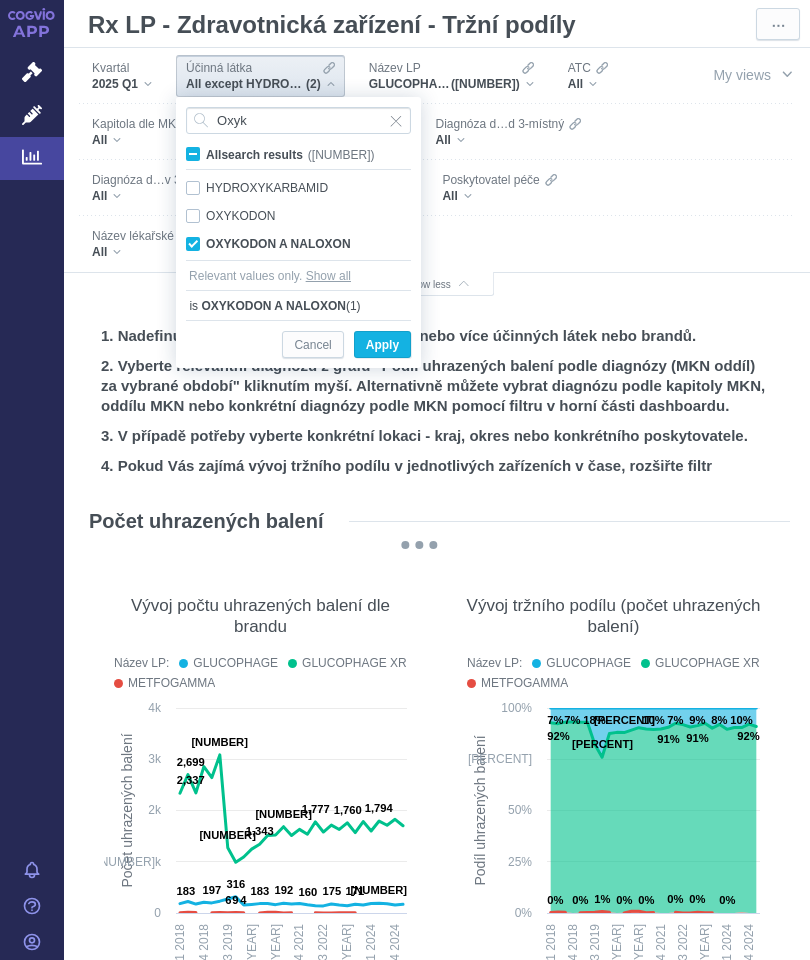click on "Apply" at bounding box center (382, 345) 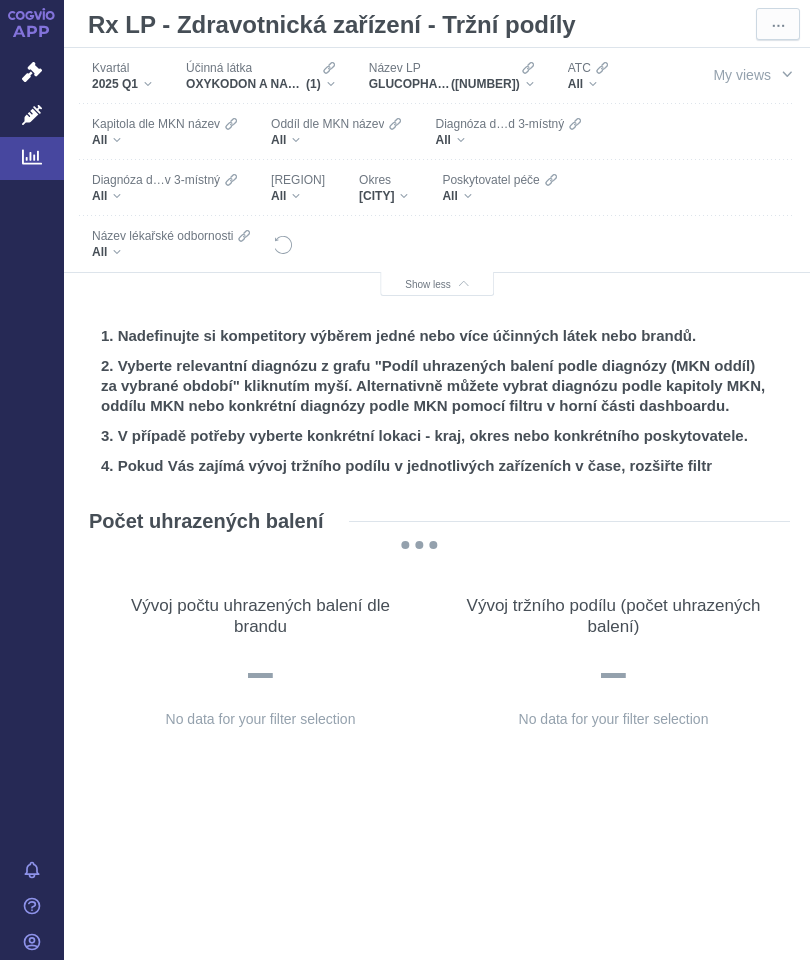 click on "([NUMBER])" at bounding box center (485, 84) 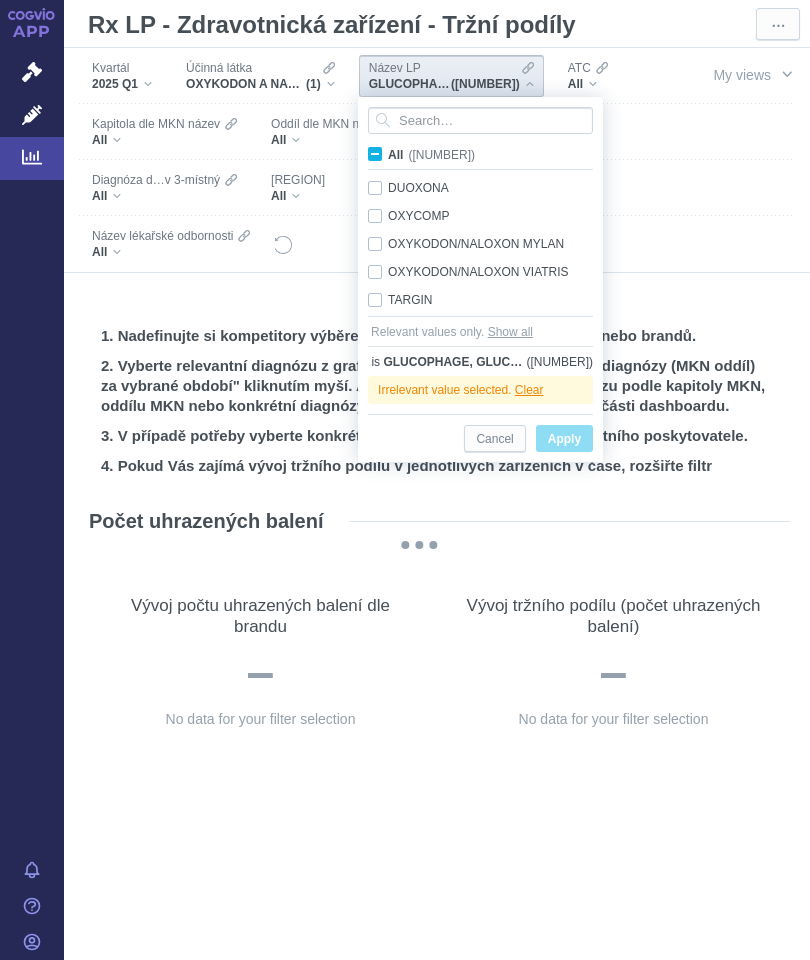 click on "All (5)" at bounding box center [425, 154] 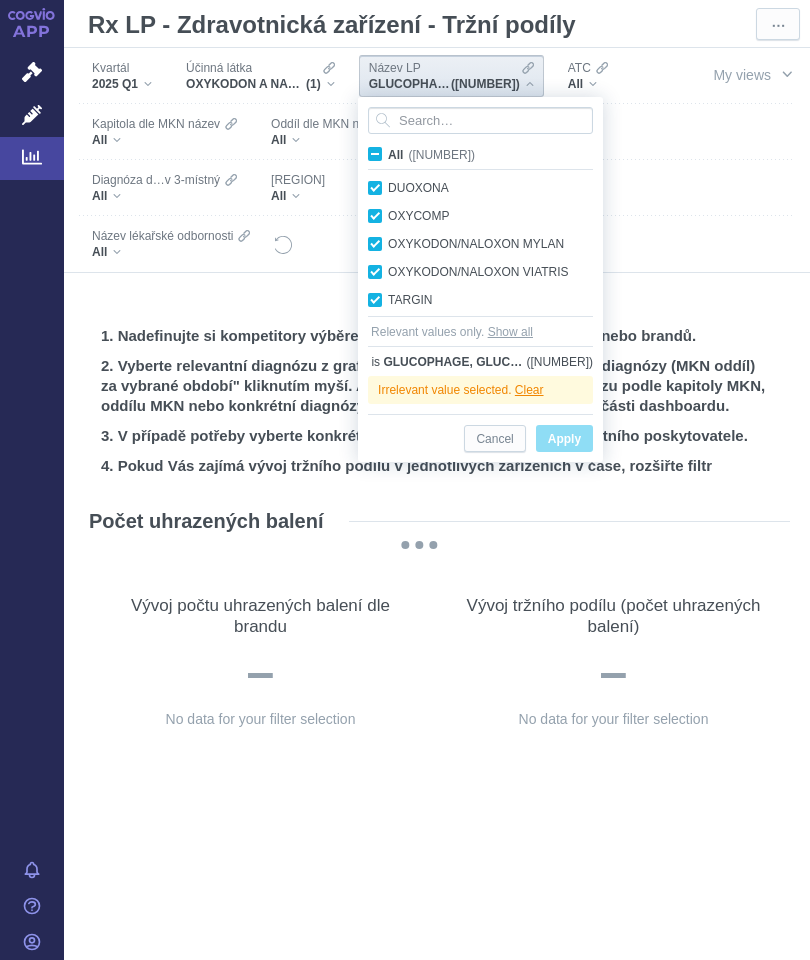 checkbox on "true" 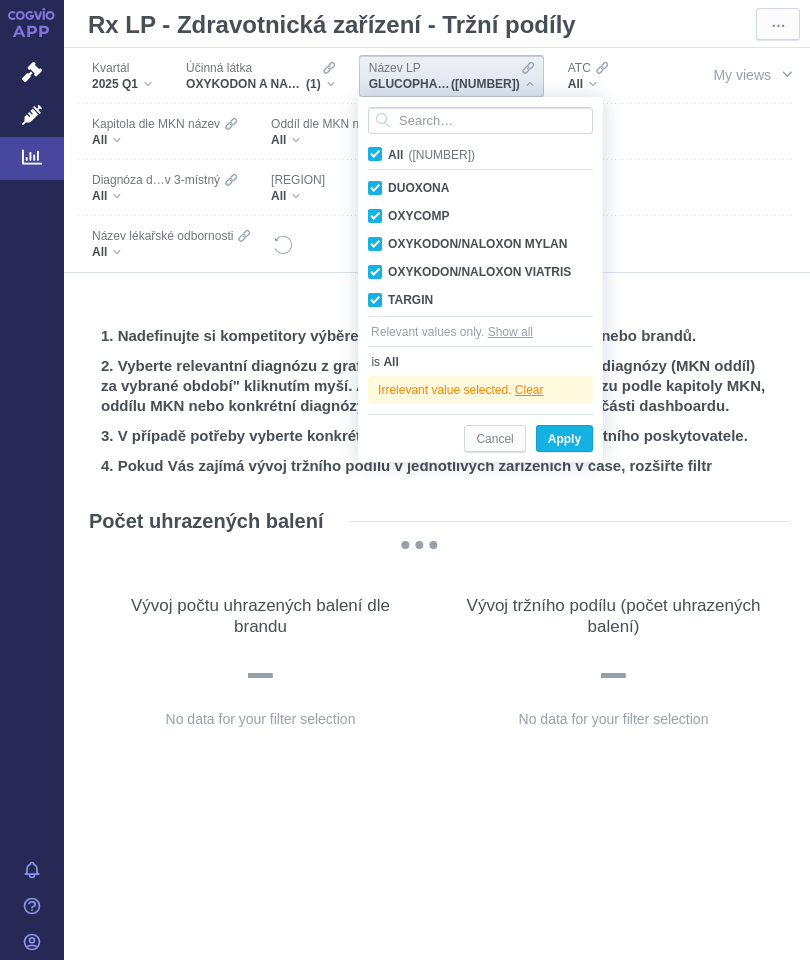 click on "Apply" at bounding box center (564, 439) 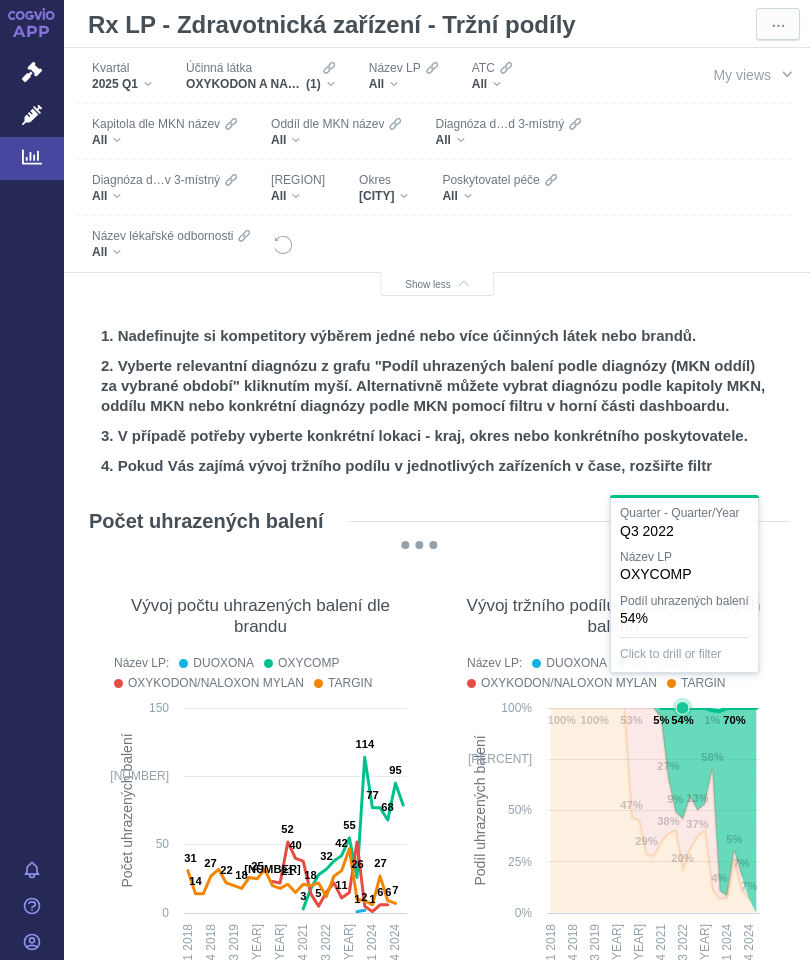 scroll, scrollTop: 0, scrollLeft: 0, axis: both 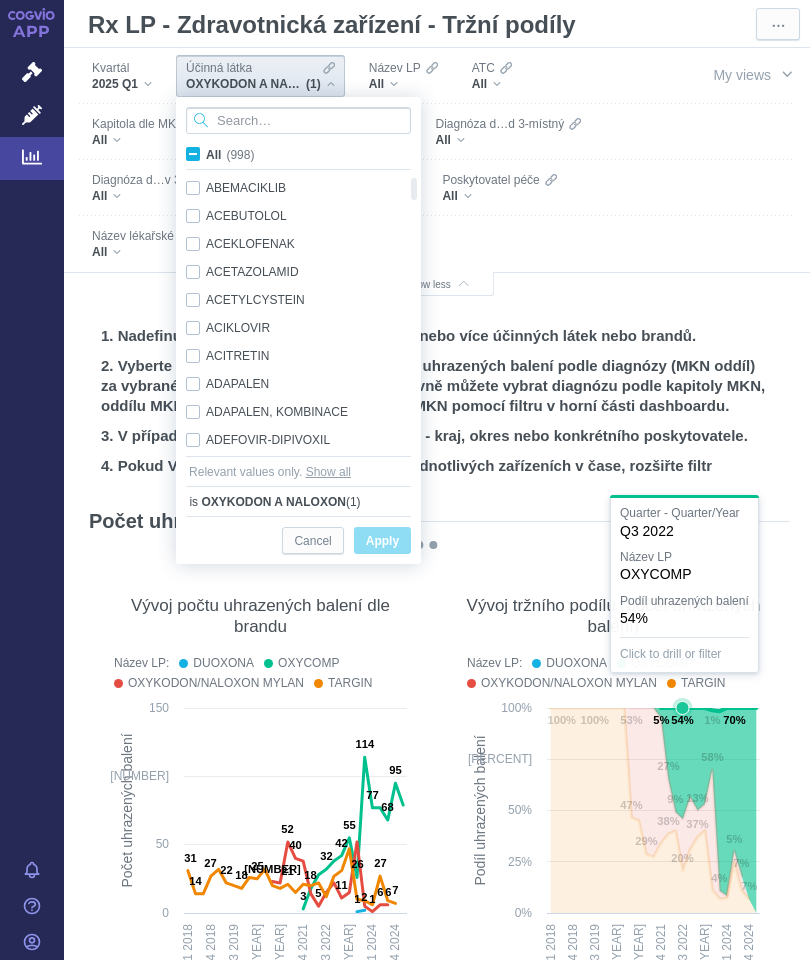 click at bounding box center (298, 120) 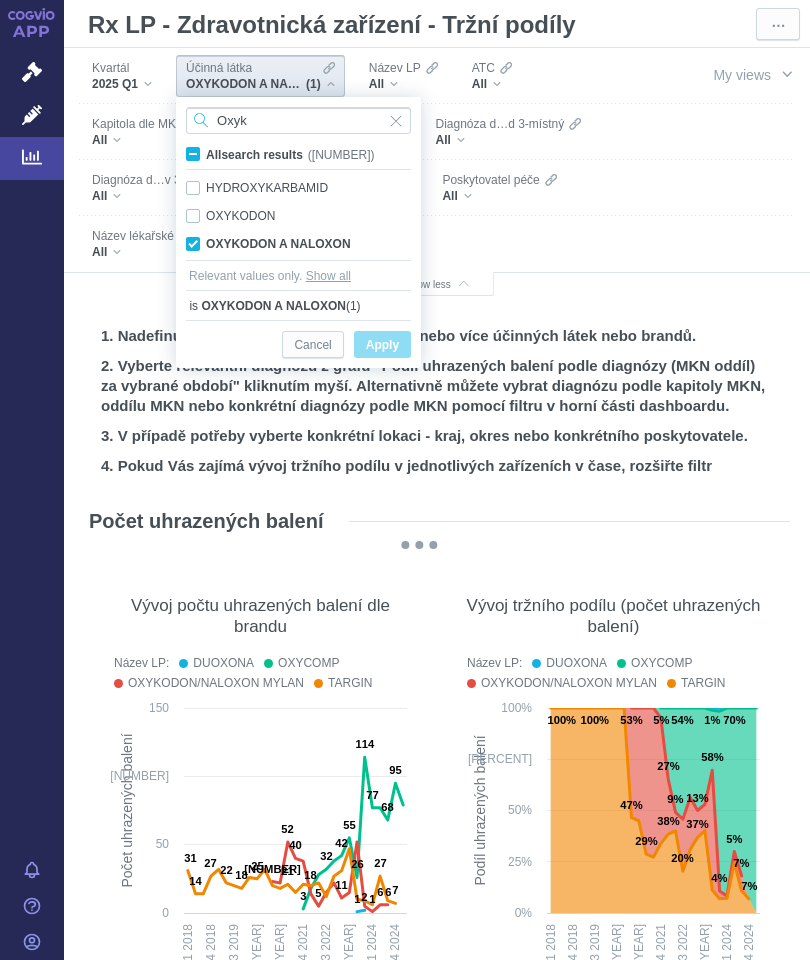 type on "Oxyk" 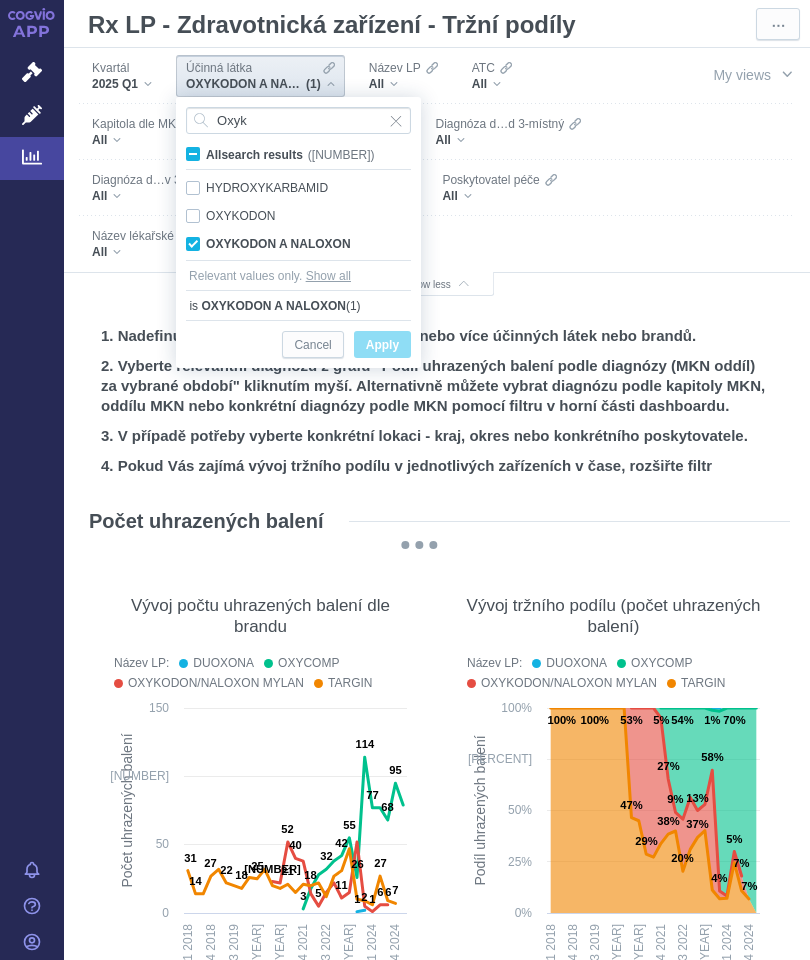 click on "All  search results (3)" at bounding box center (290, 155) 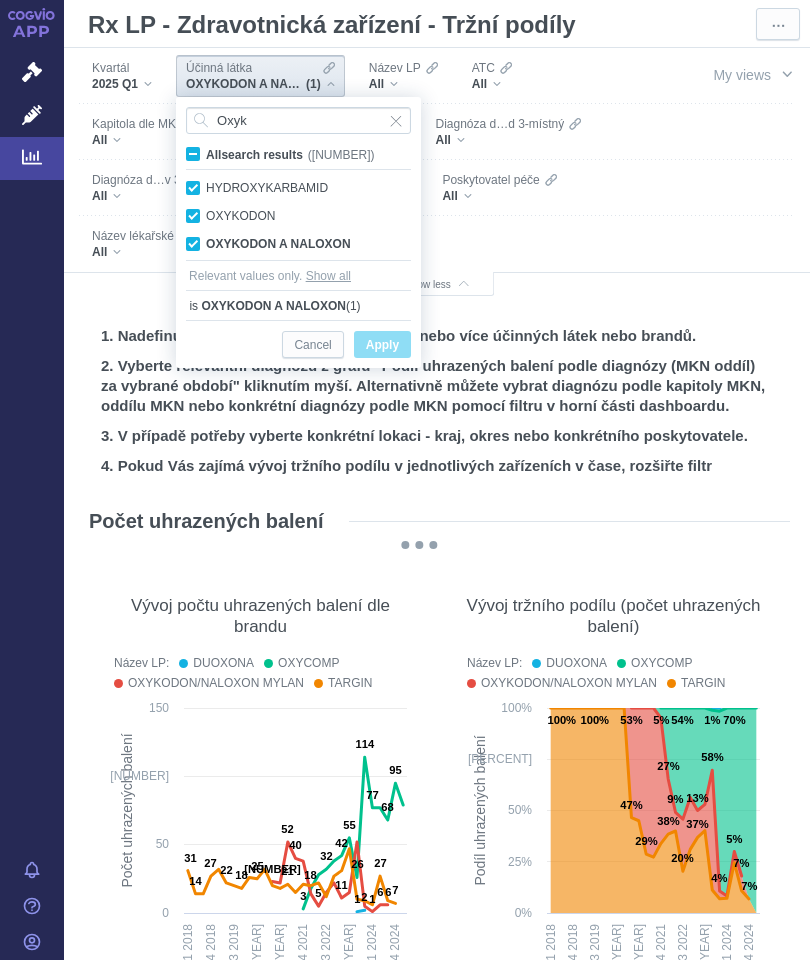 checkbox on "true" 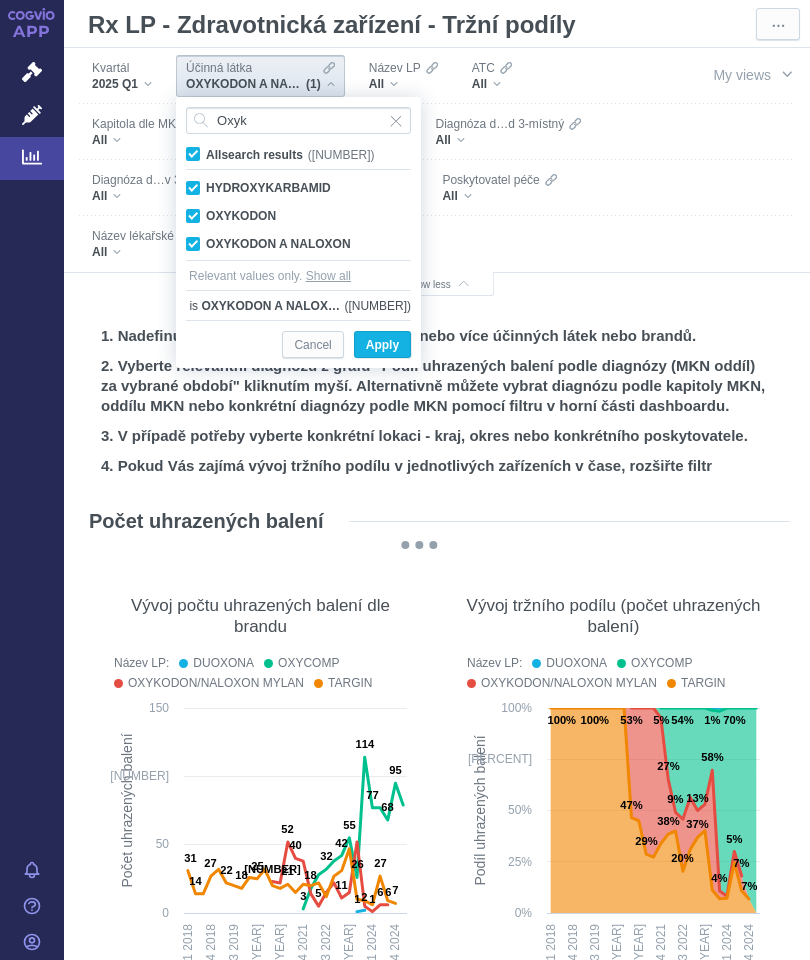 click on "All  search results (3)" at bounding box center (290, 155) 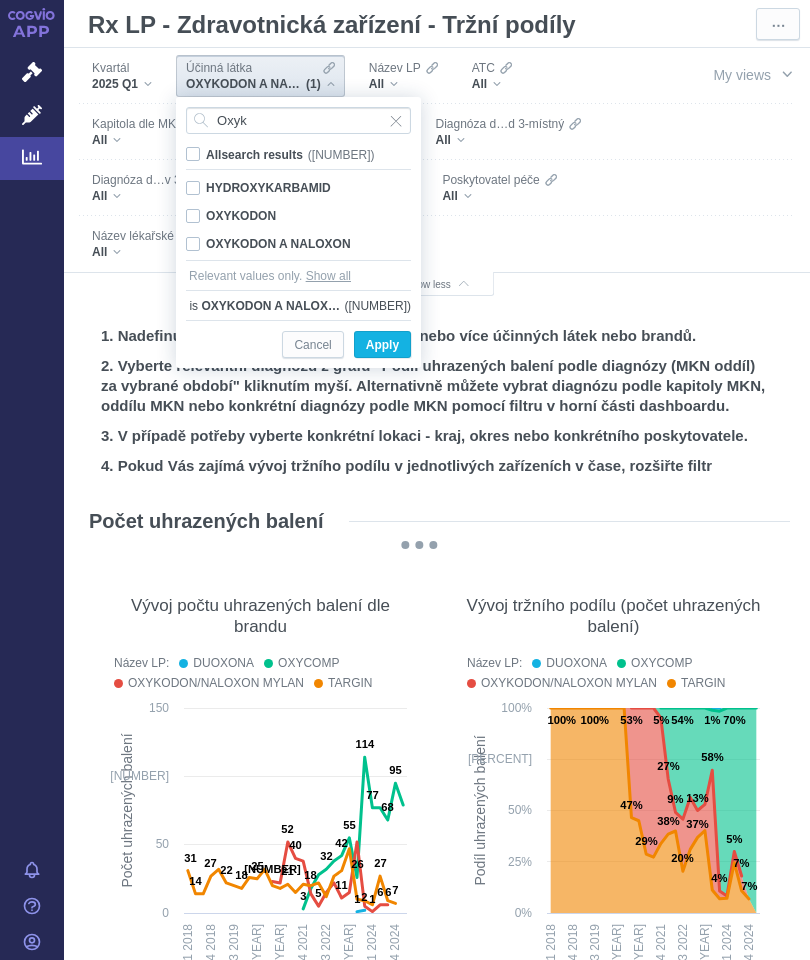 checkbox on "false" 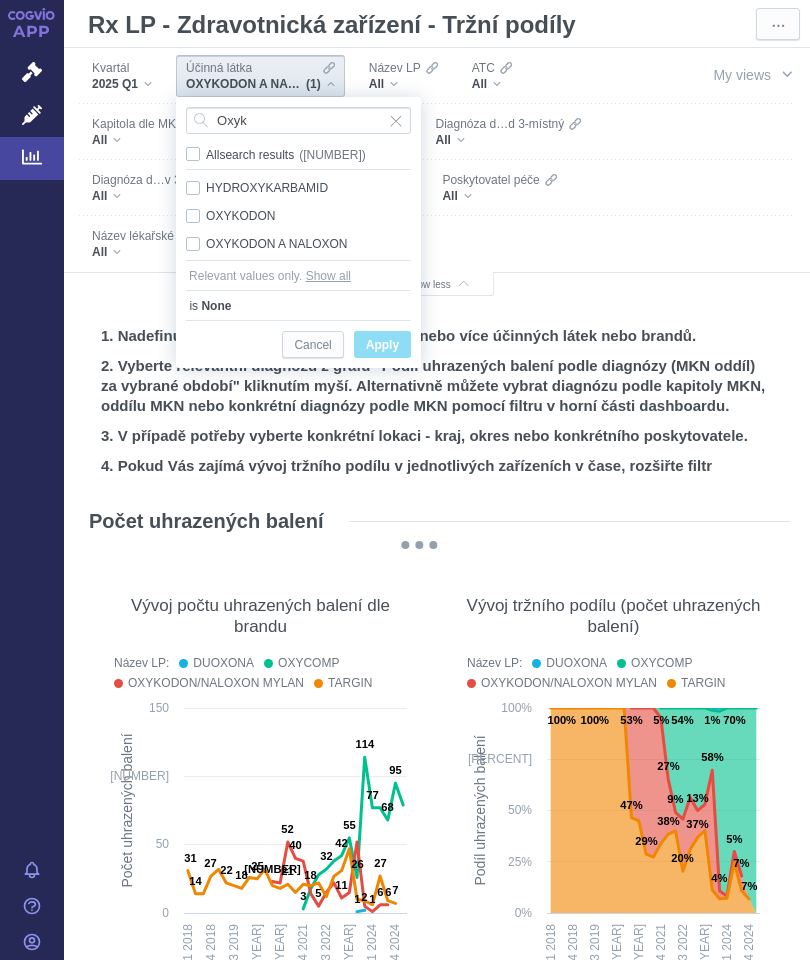click on "OXYKODON Only" at bounding box center [298, 216] 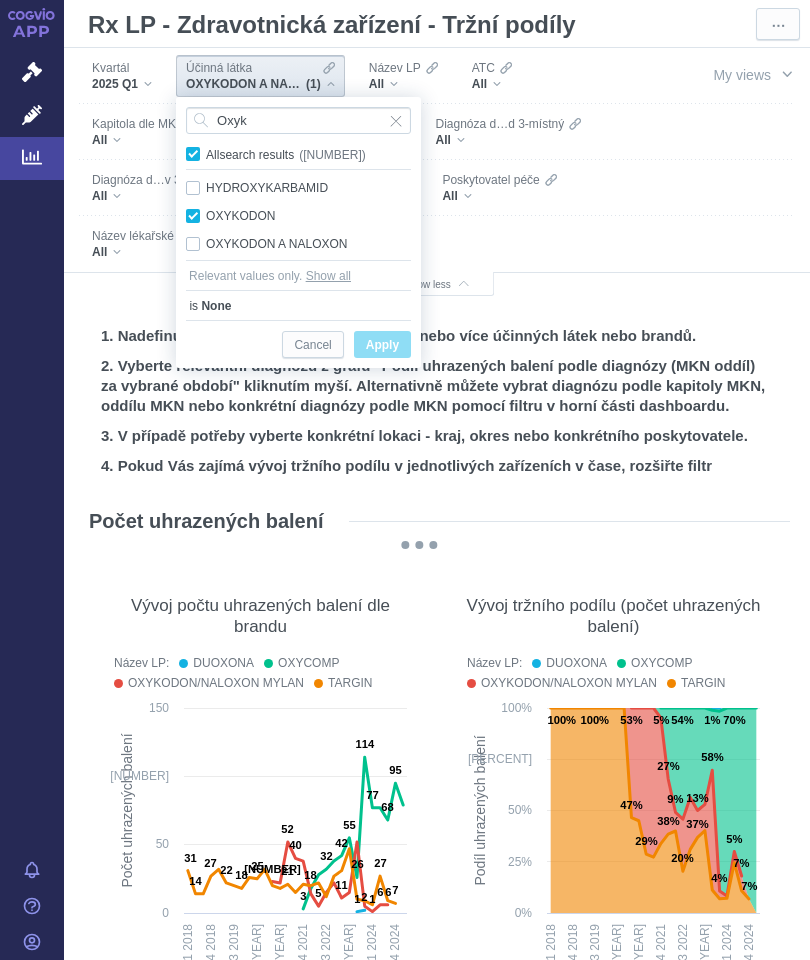 checkbox on "true" 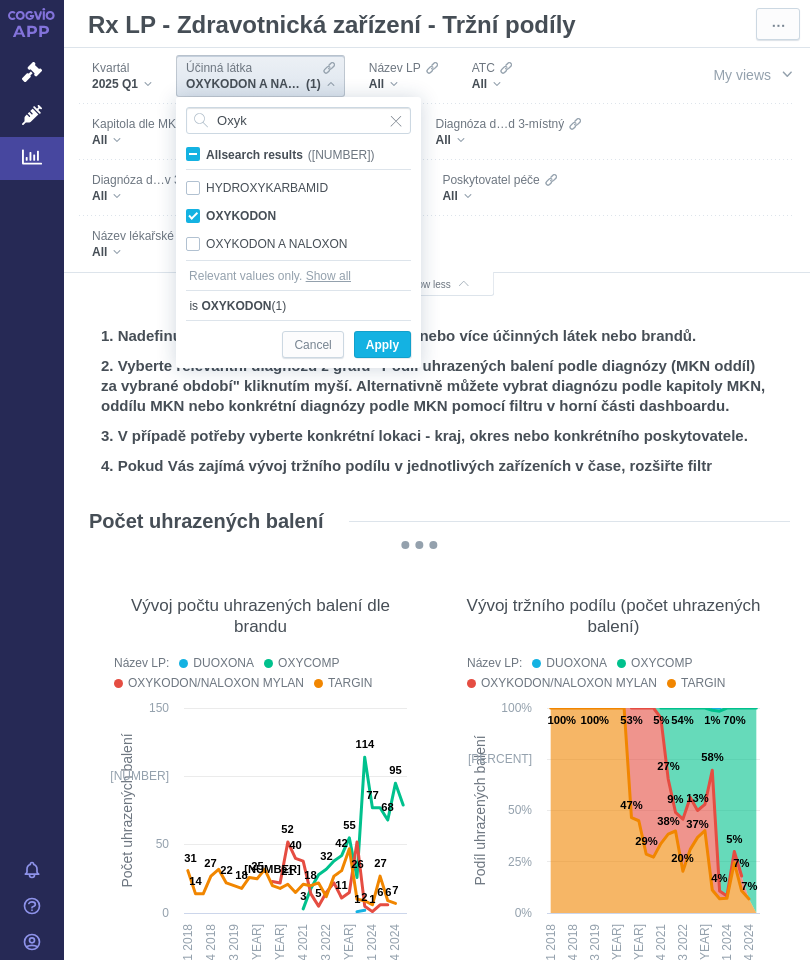 click on "Apply" at bounding box center [382, 345] 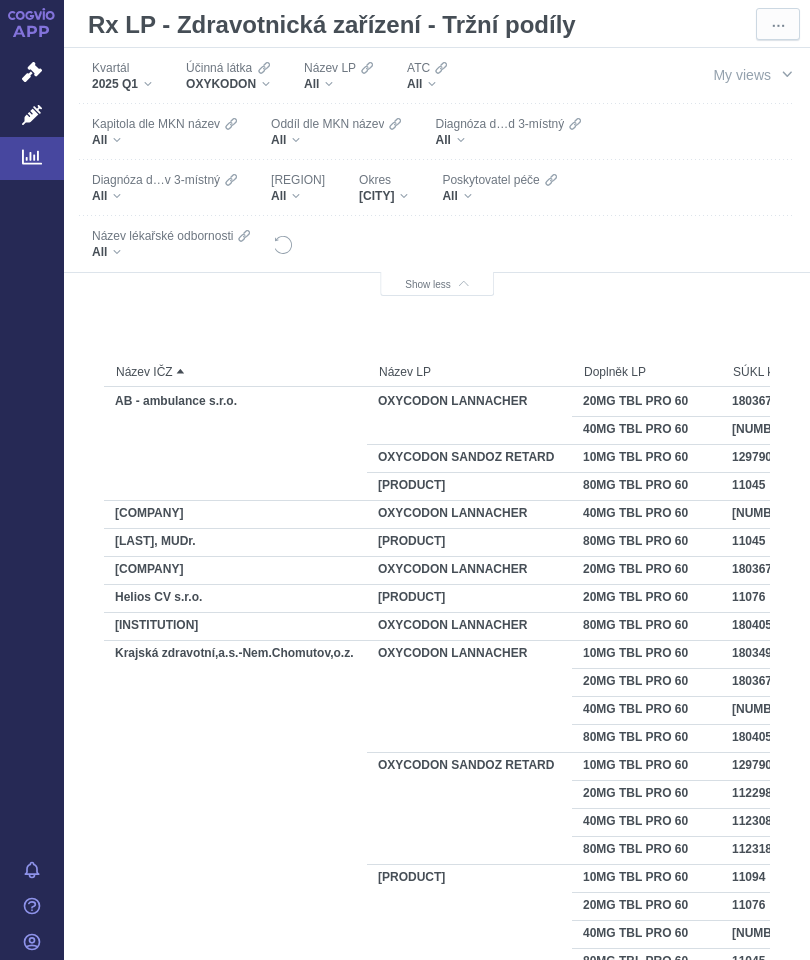 scroll, scrollTop: 2873, scrollLeft: 0, axis: vertical 